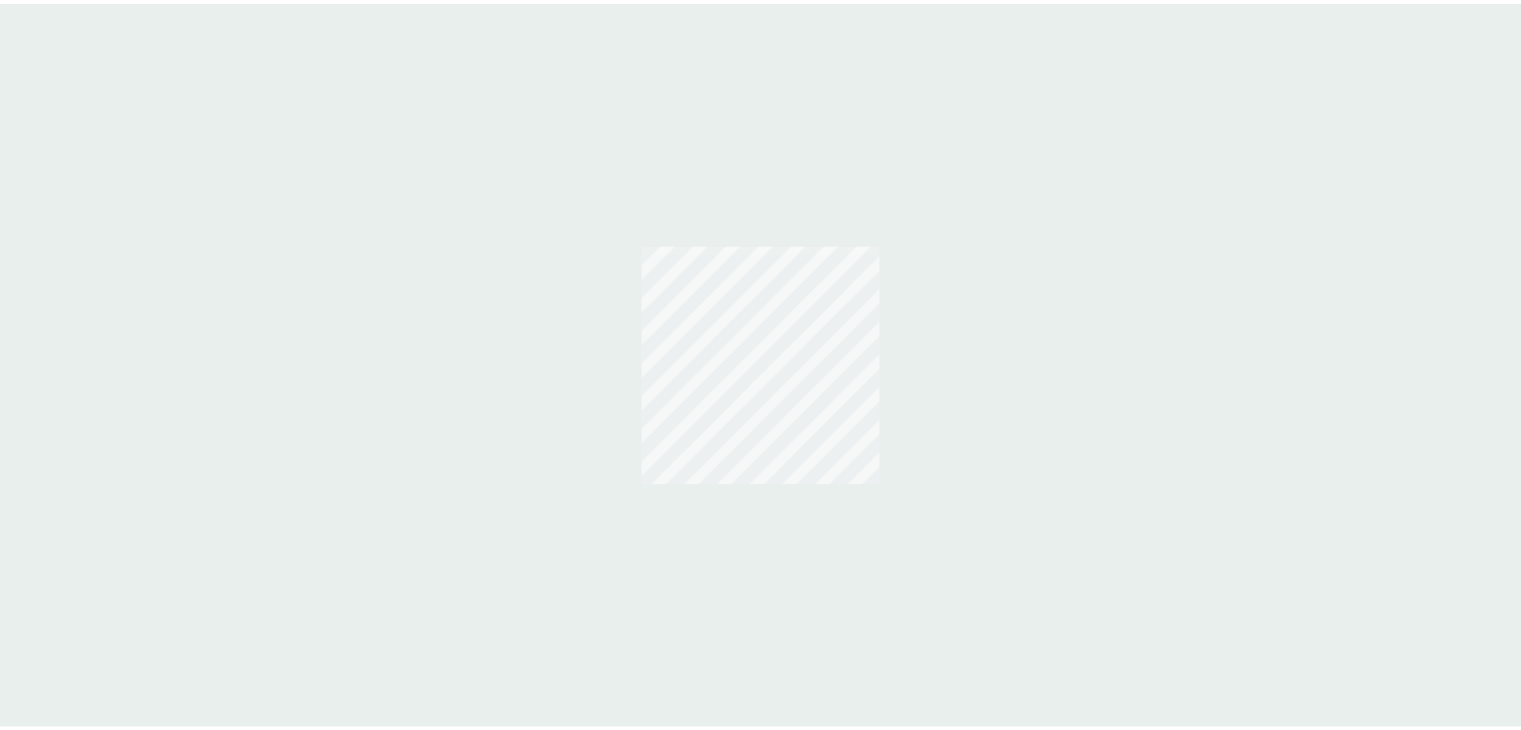 scroll, scrollTop: 0, scrollLeft: 0, axis: both 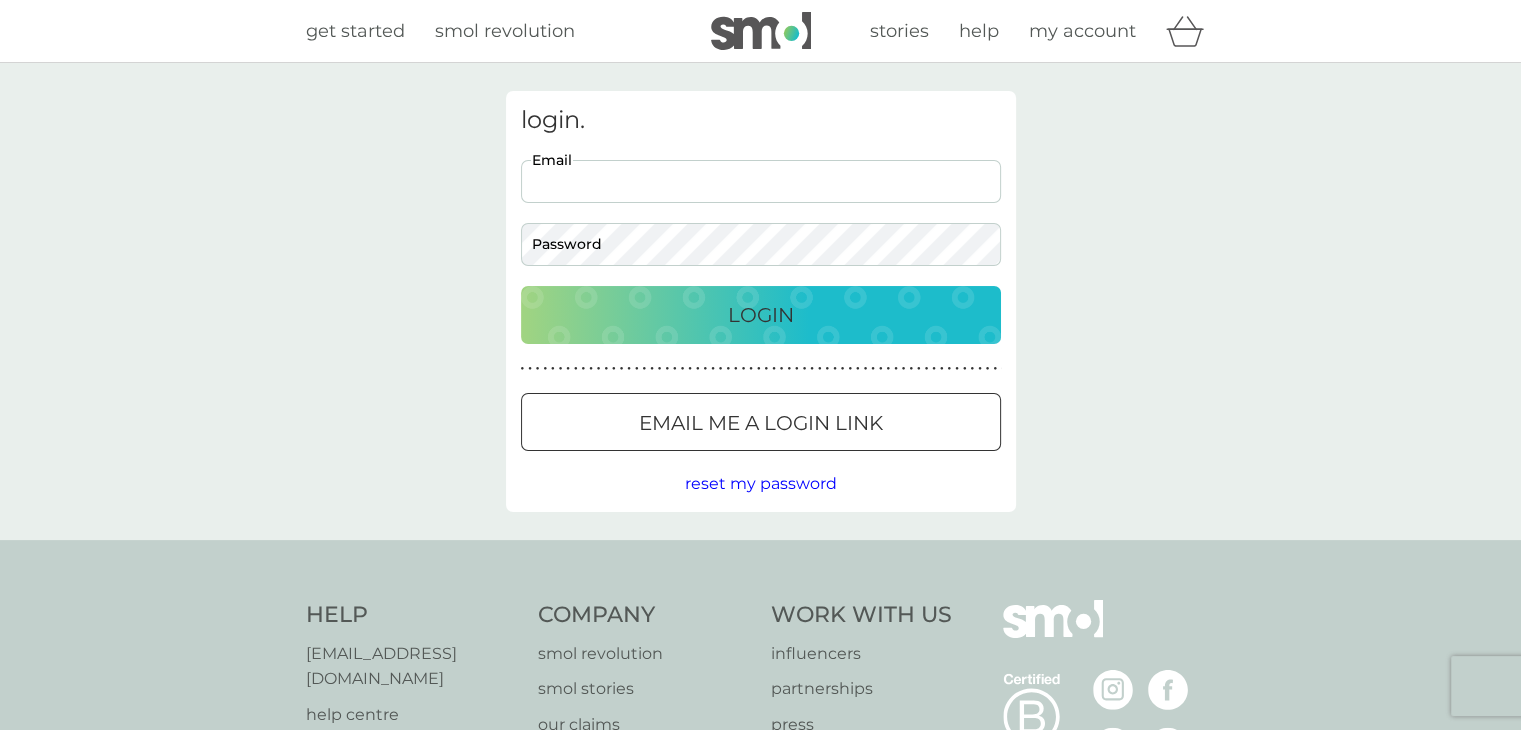 click on "Email" at bounding box center (761, 181) 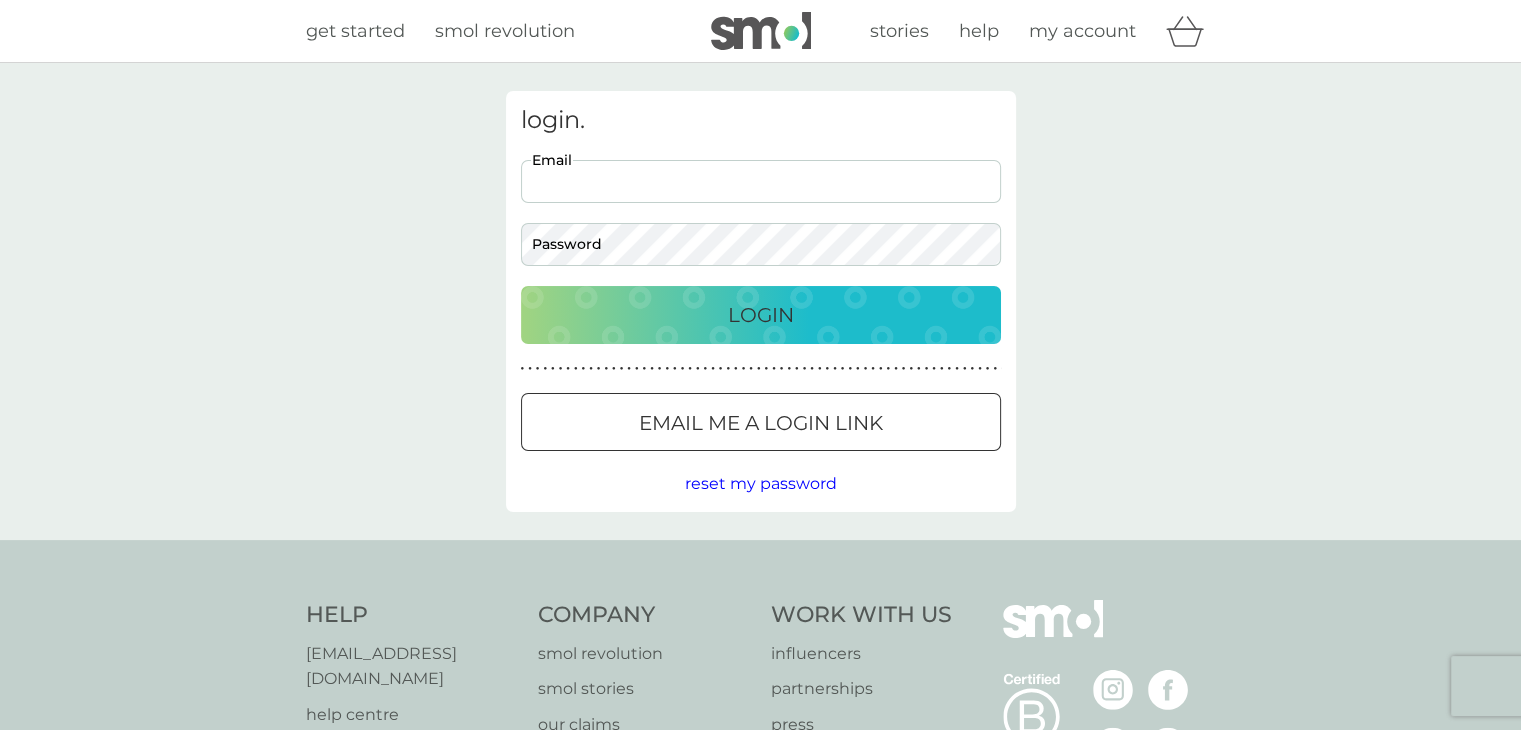 type on "gskboyd@gmail.com" 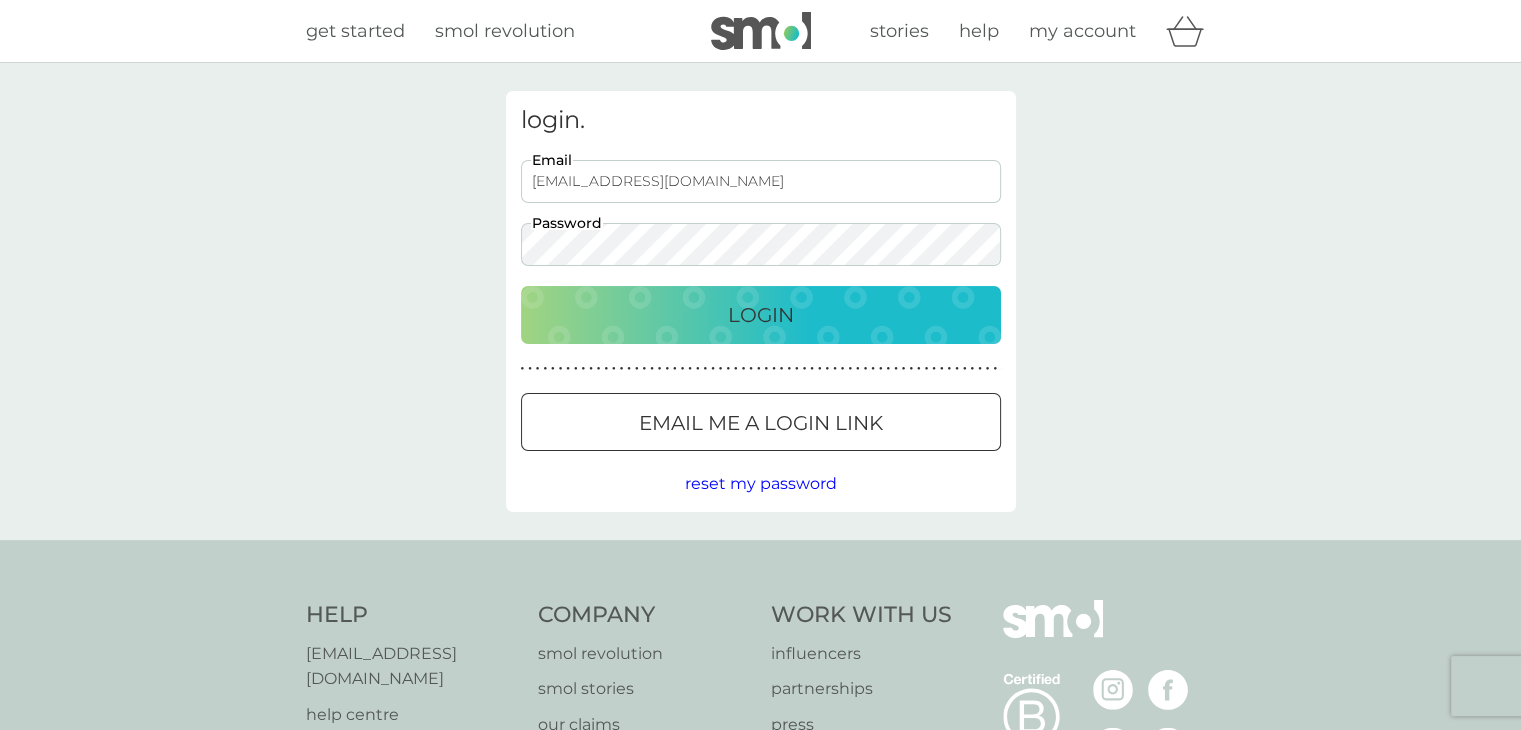 click on "Login" at bounding box center (761, 315) 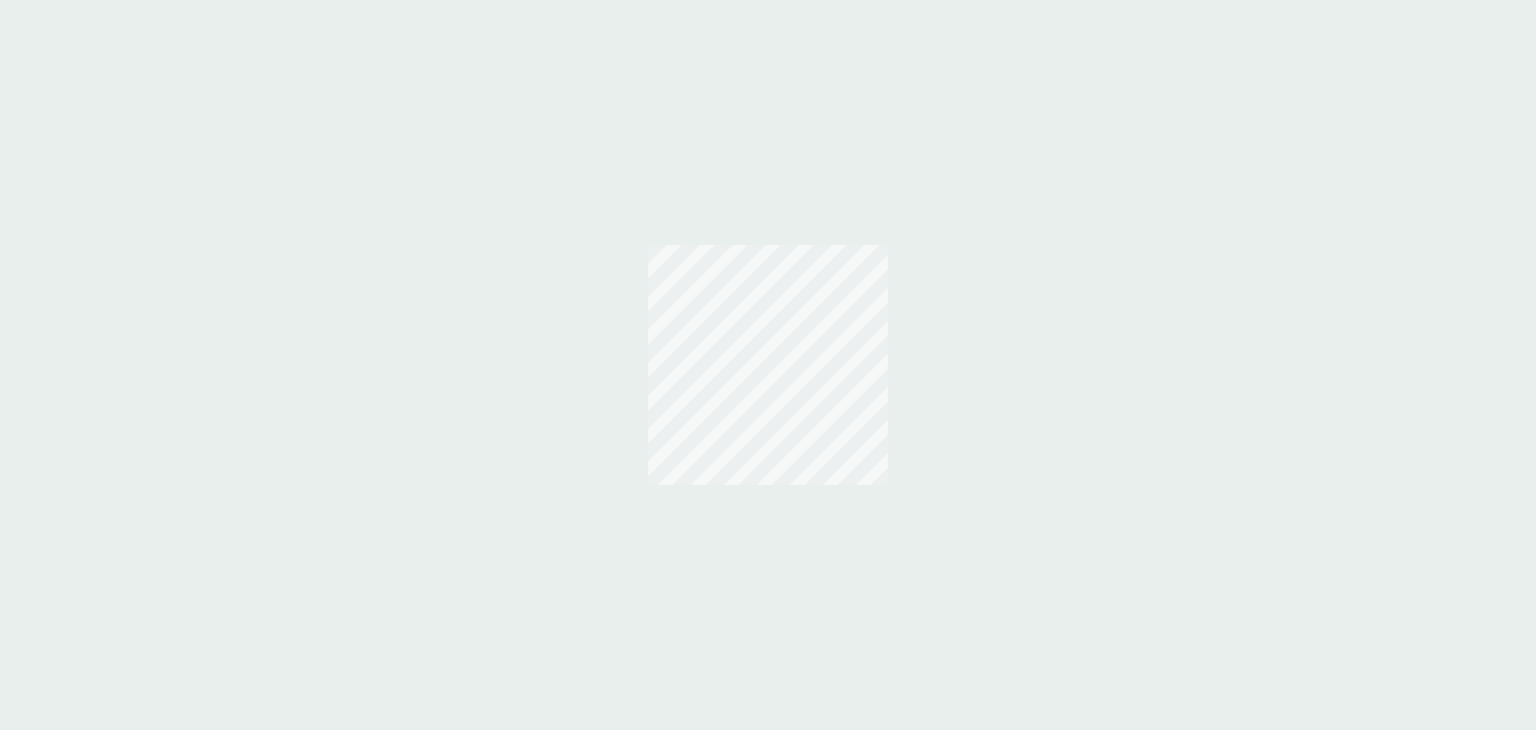 scroll, scrollTop: 0, scrollLeft: 0, axis: both 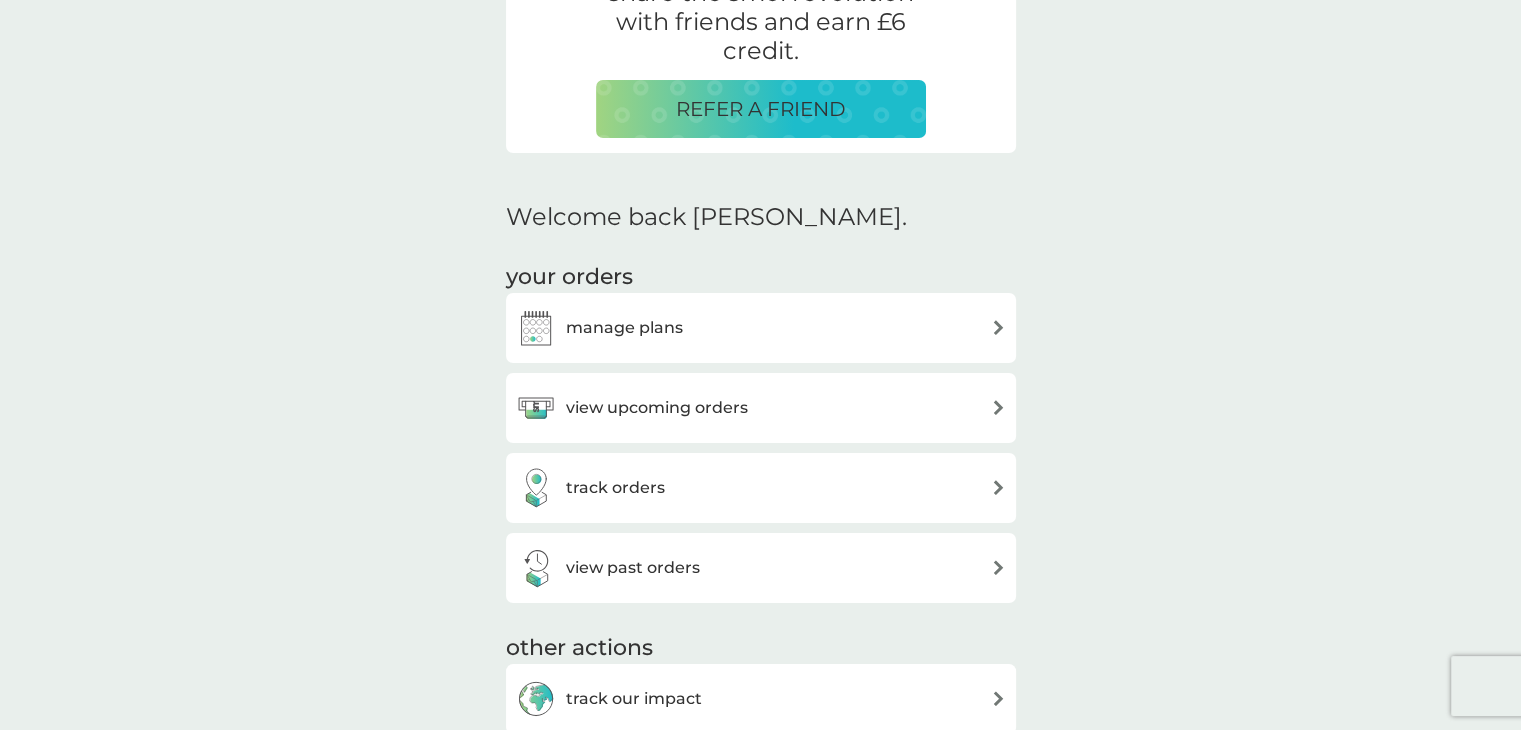 click on "manage plans" at bounding box center (761, 328) 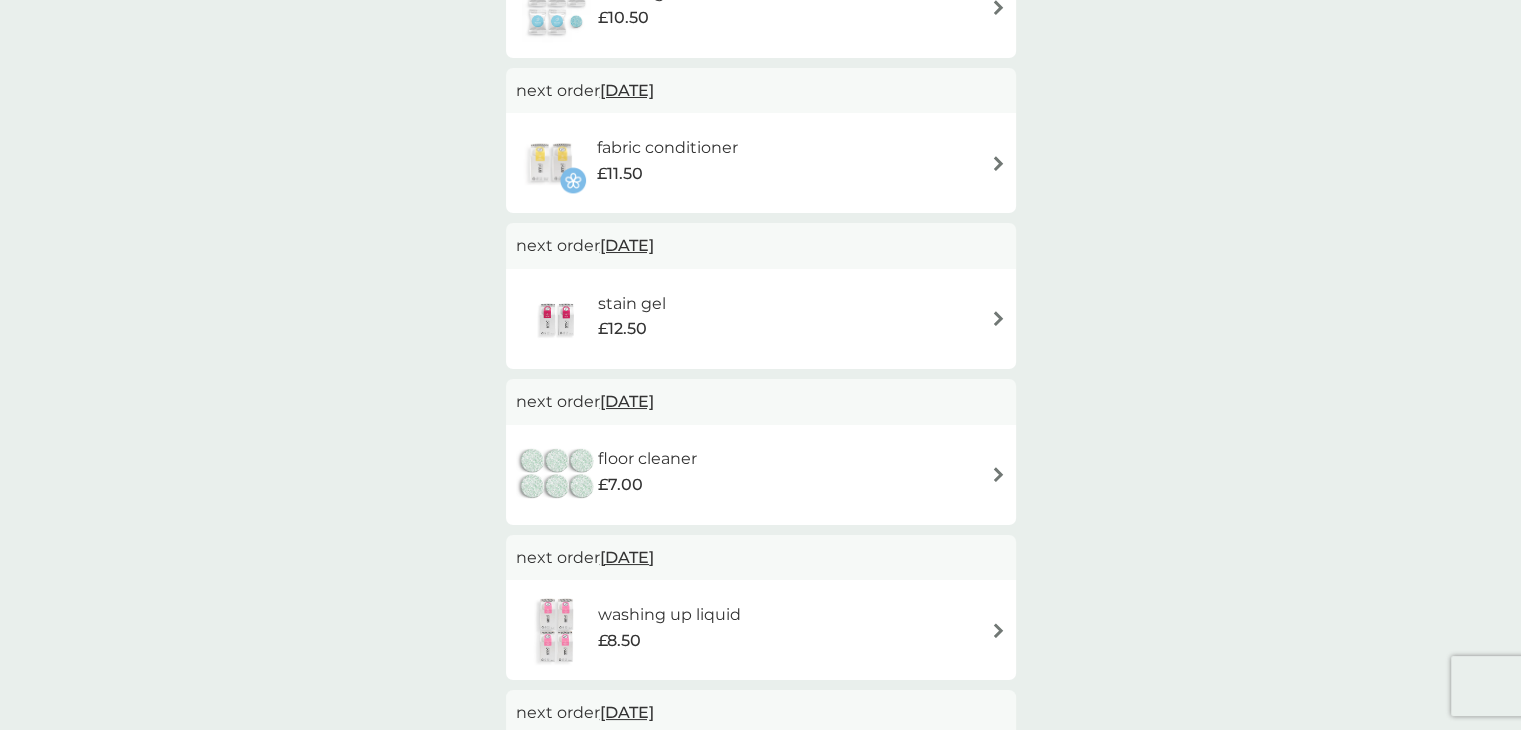 scroll, scrollTop: 0, scrollLeft: 0, axis: both 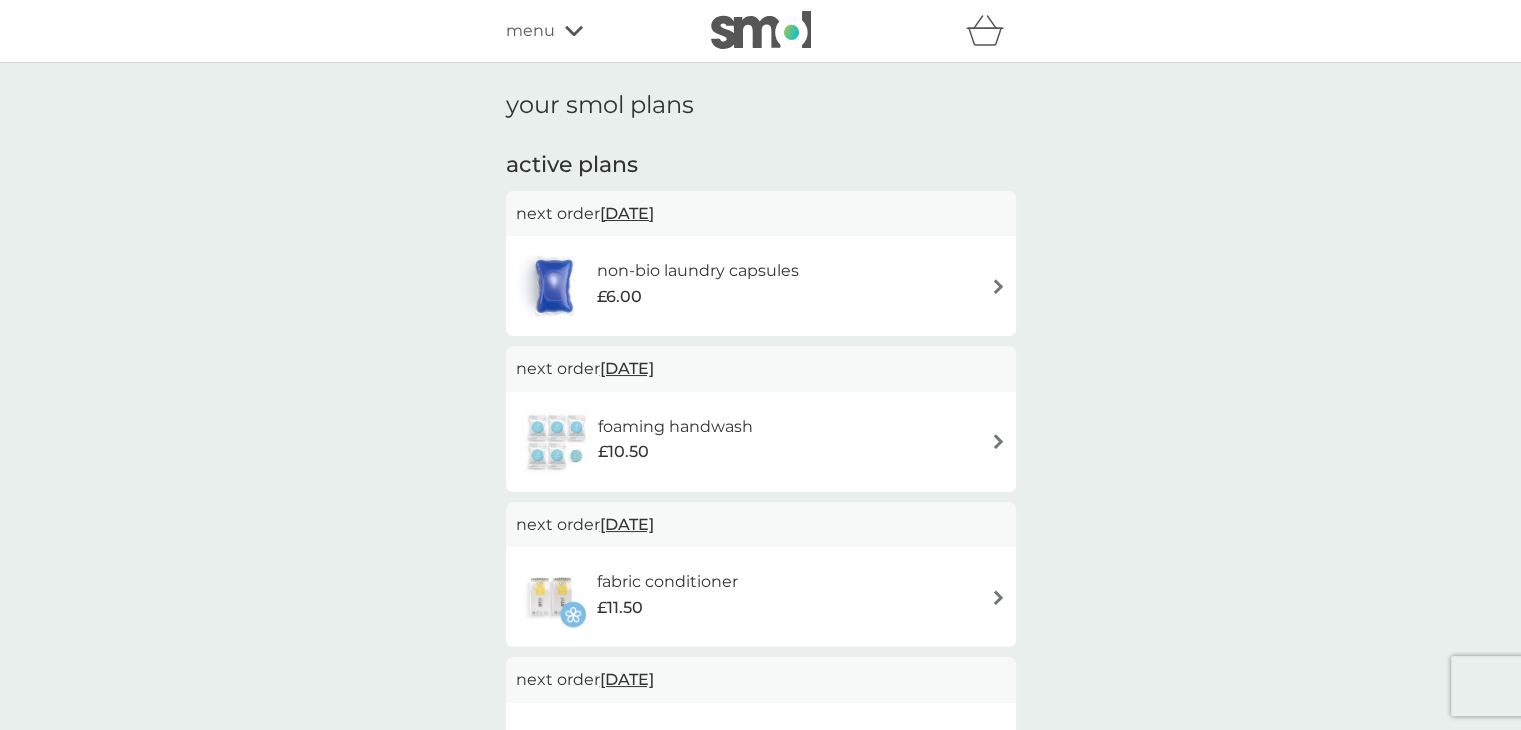 click on "20 Jul 2025" at bounding box center (627, 213) 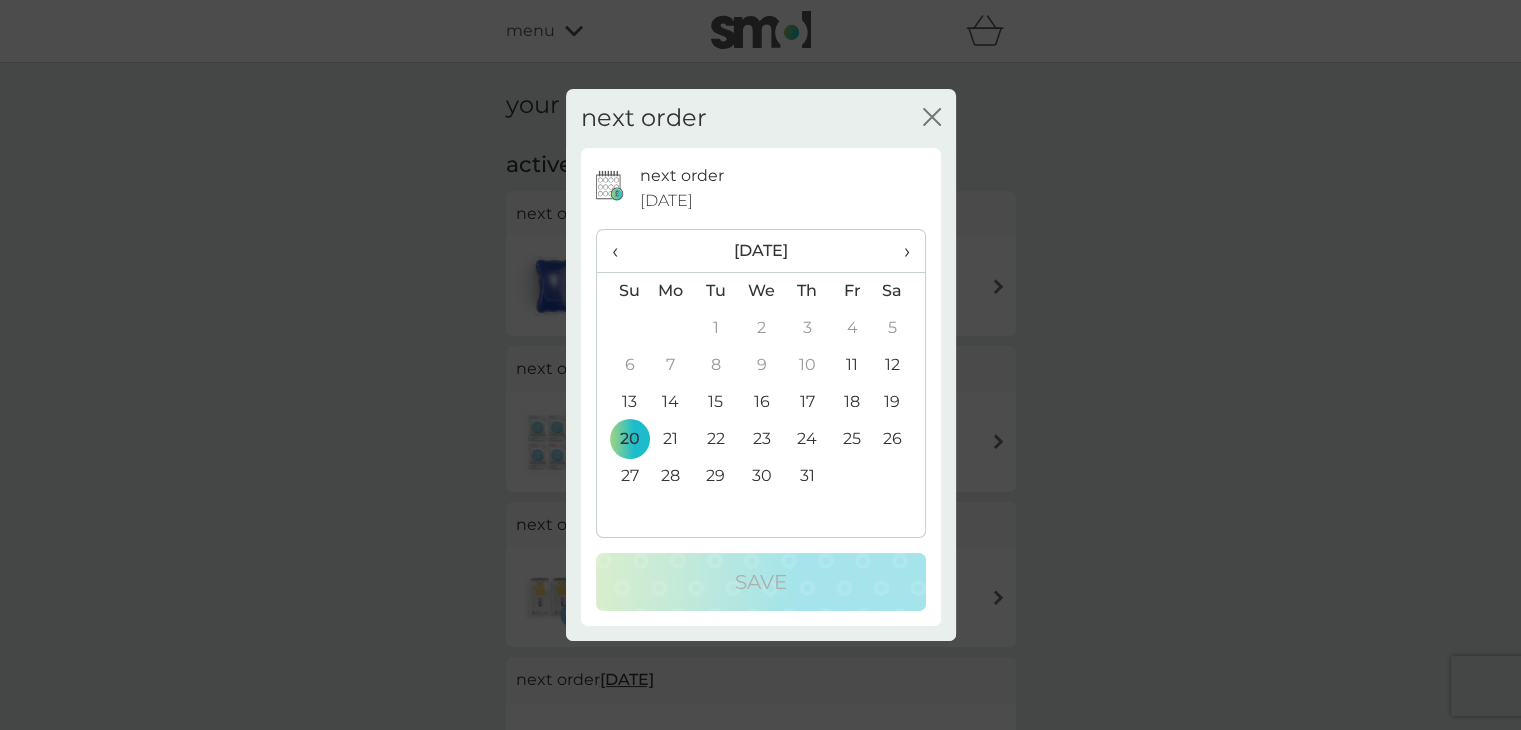 click on "close" at bounding box center (932, 118) 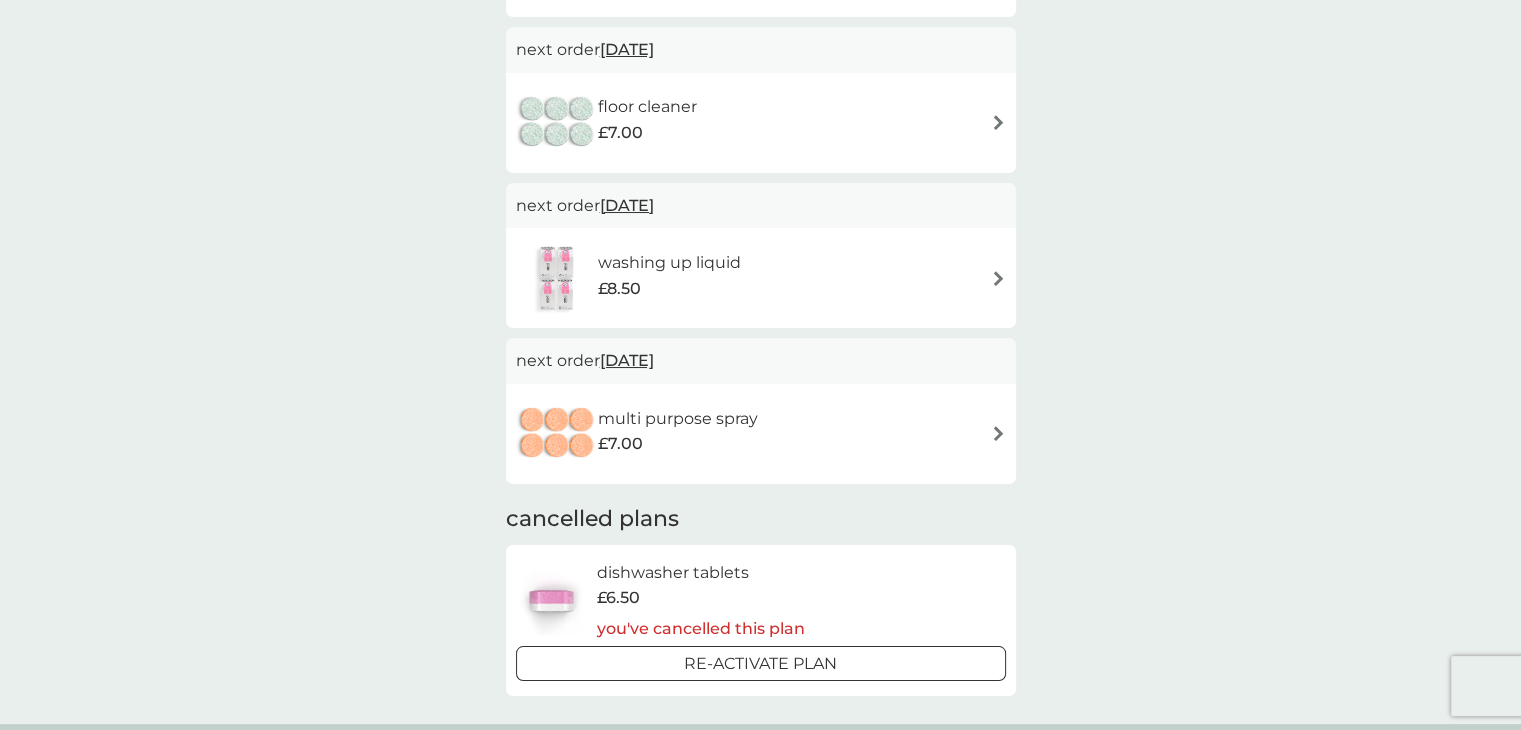 scroll, scrollTop: 811, scrollLeft: 0, axis: vertical 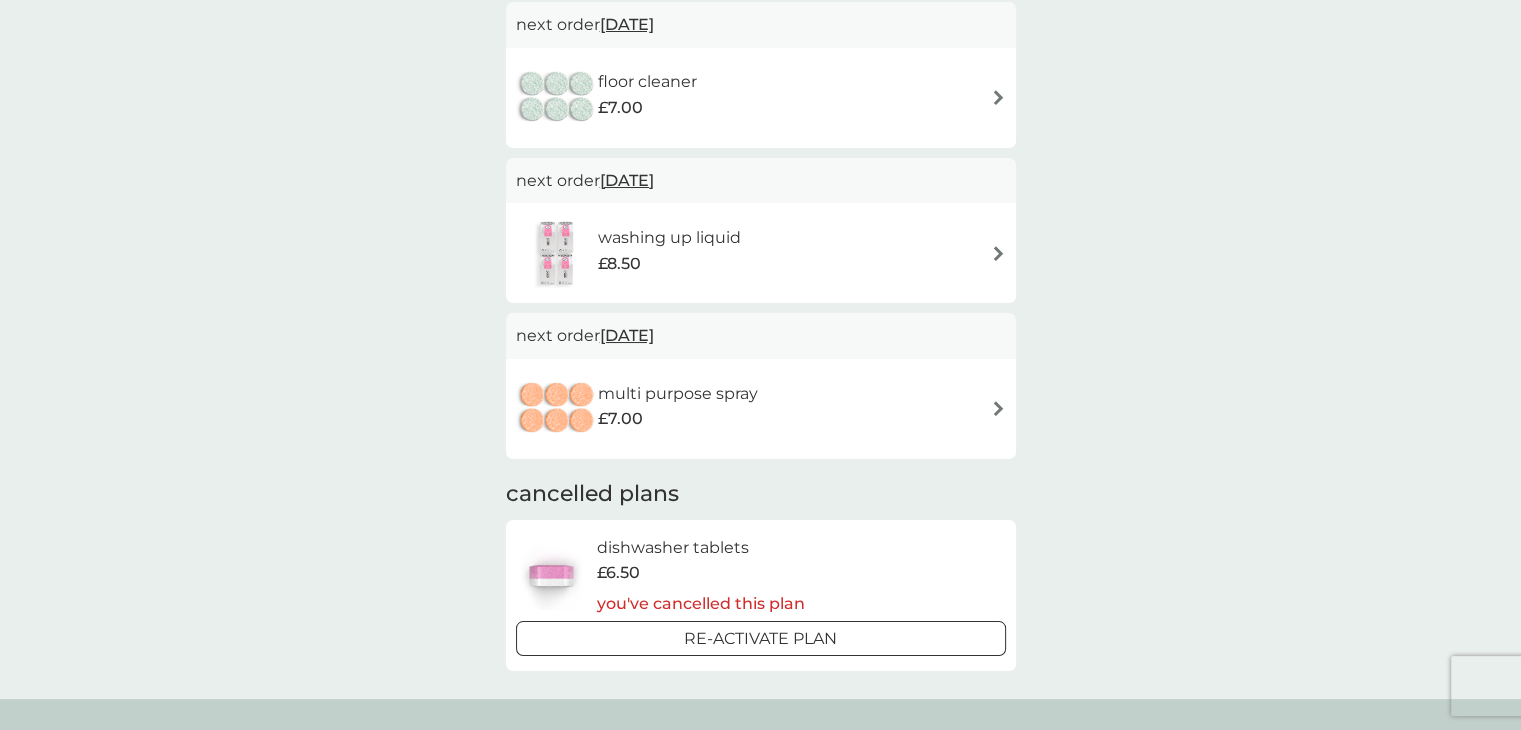 click on "multi purpose spray" at bounding box center [678, 394] 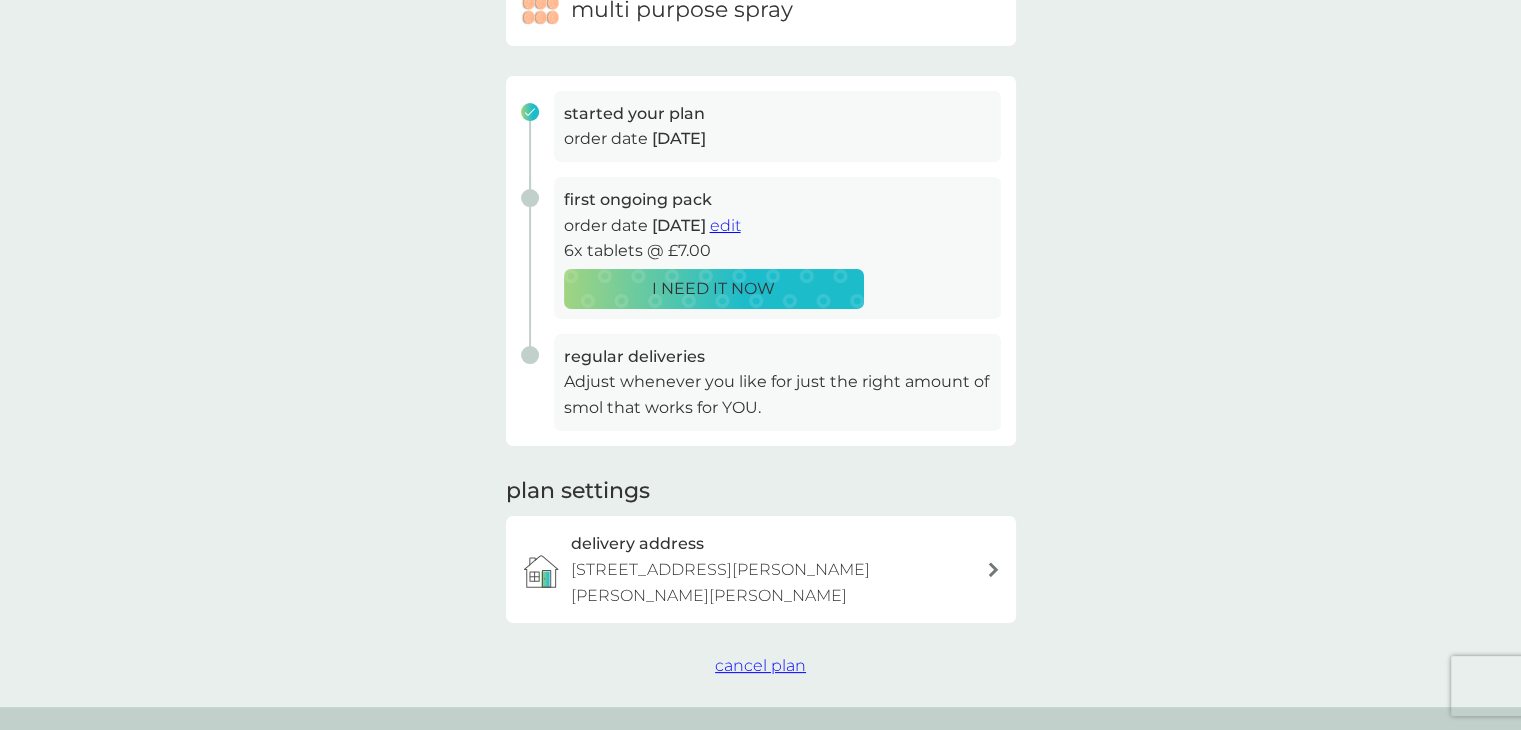 scroll, scrollTop: 243, scrollLeft: 0, axis: vertical 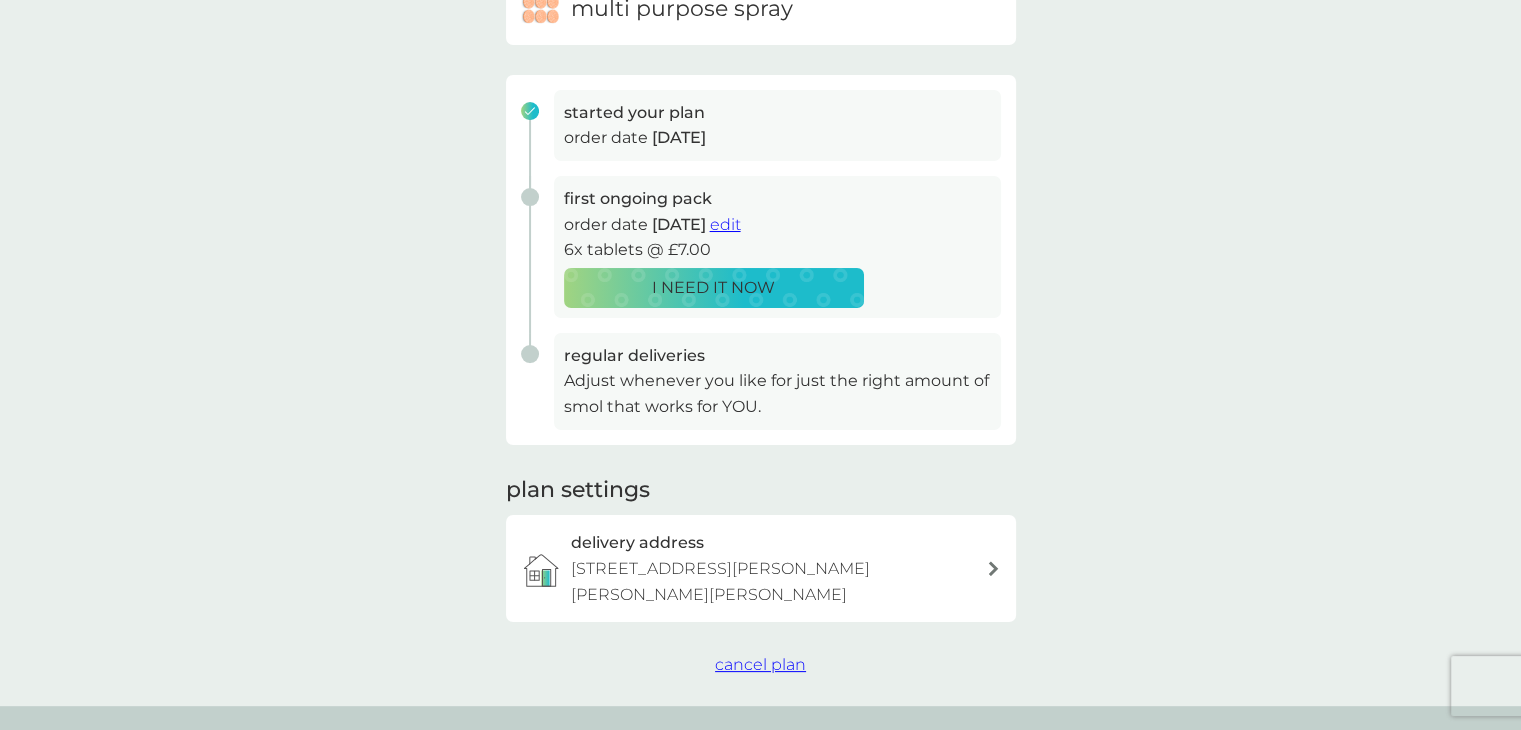 click on "cancel plan" at bounding box center [760, 664] 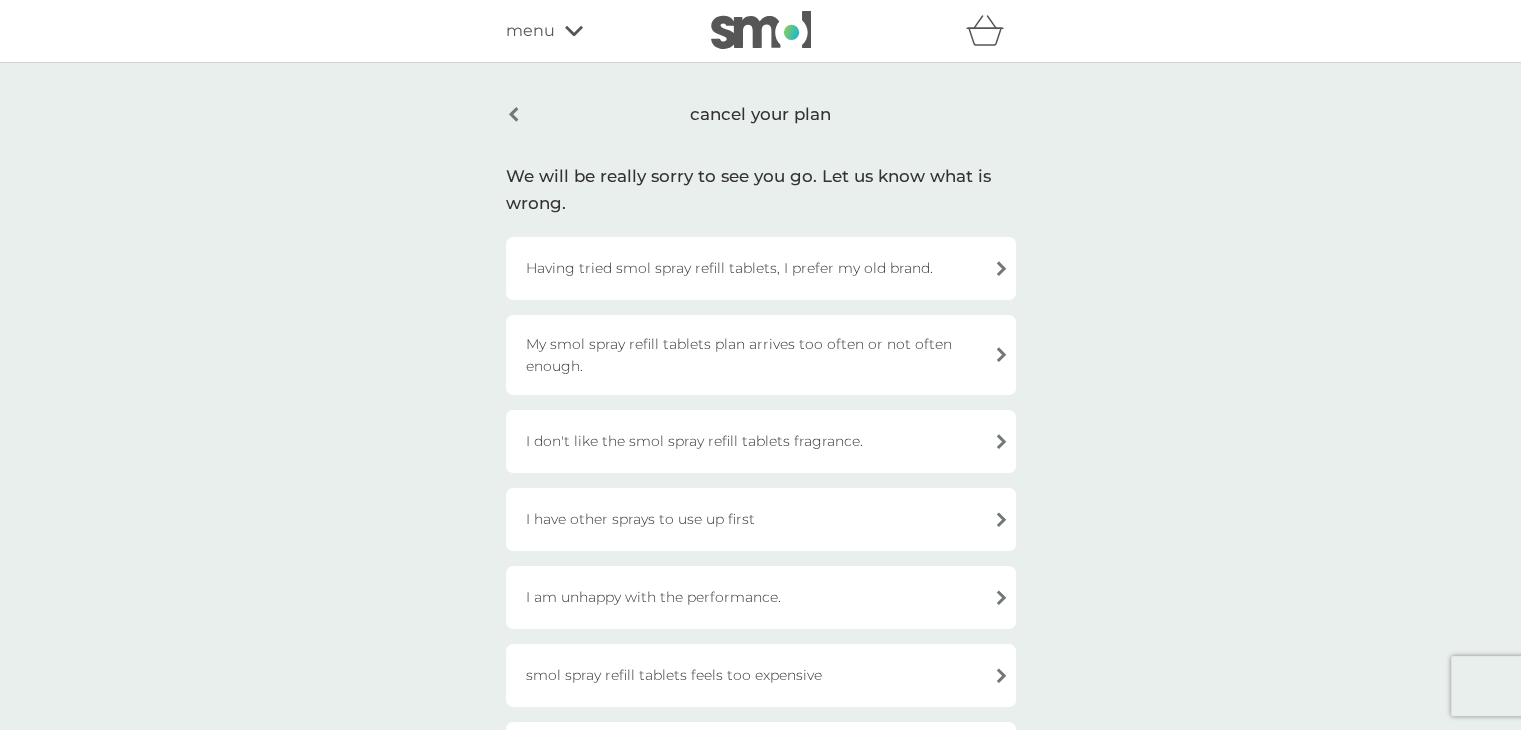 click on "Having tried smol spray refill tablets, I prefer my old brand." at bounding box center (761, 268) 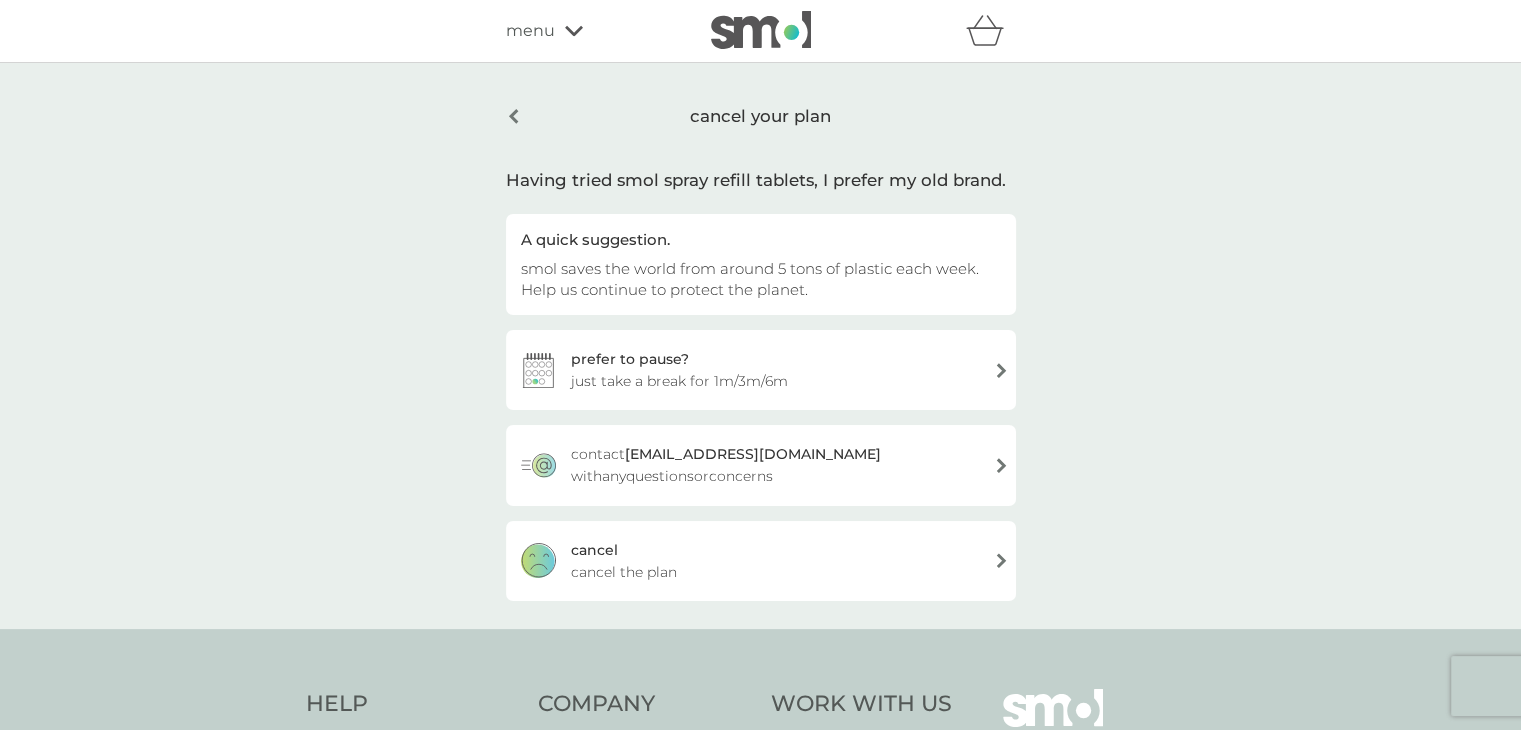 click on "cancel the plan" at bounding box center (624, 572) 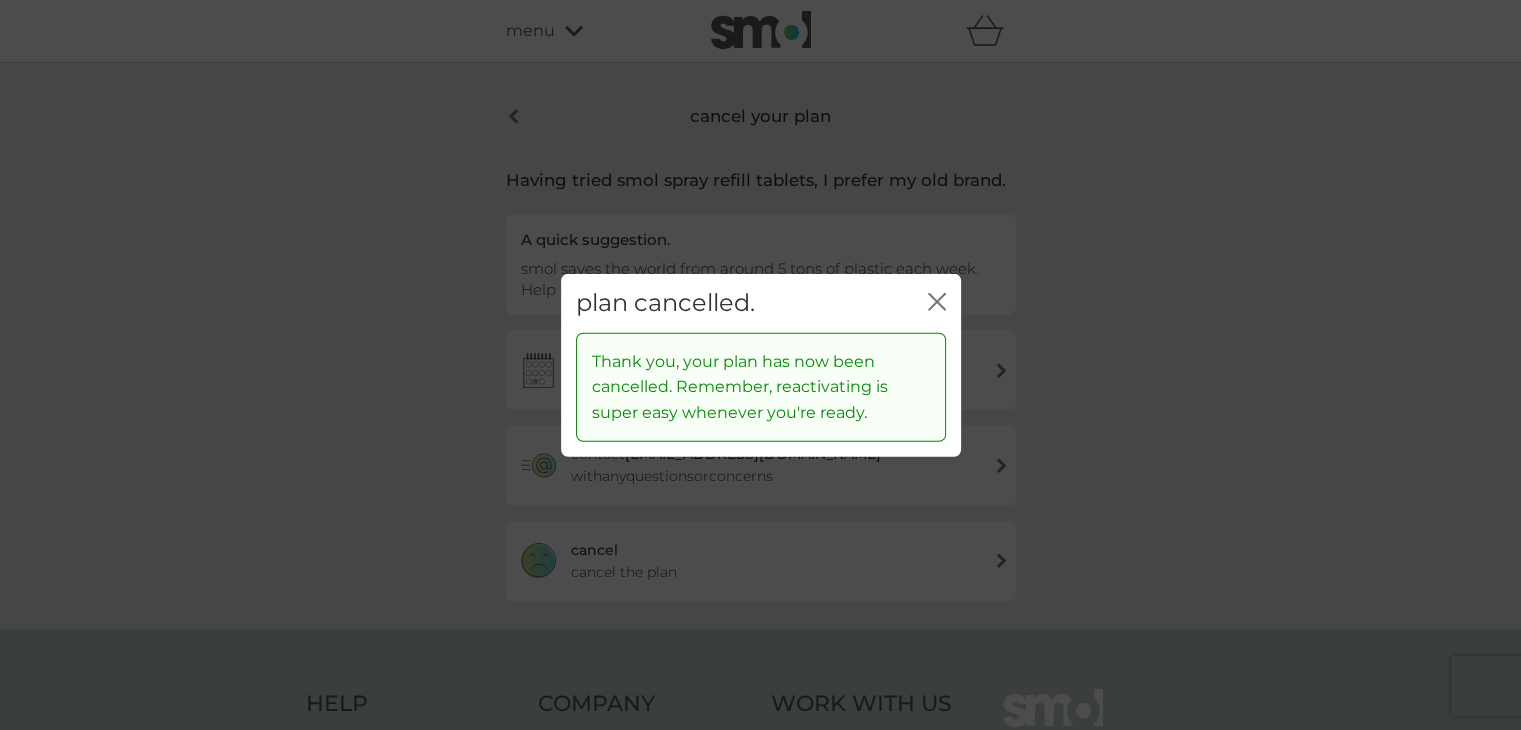 click 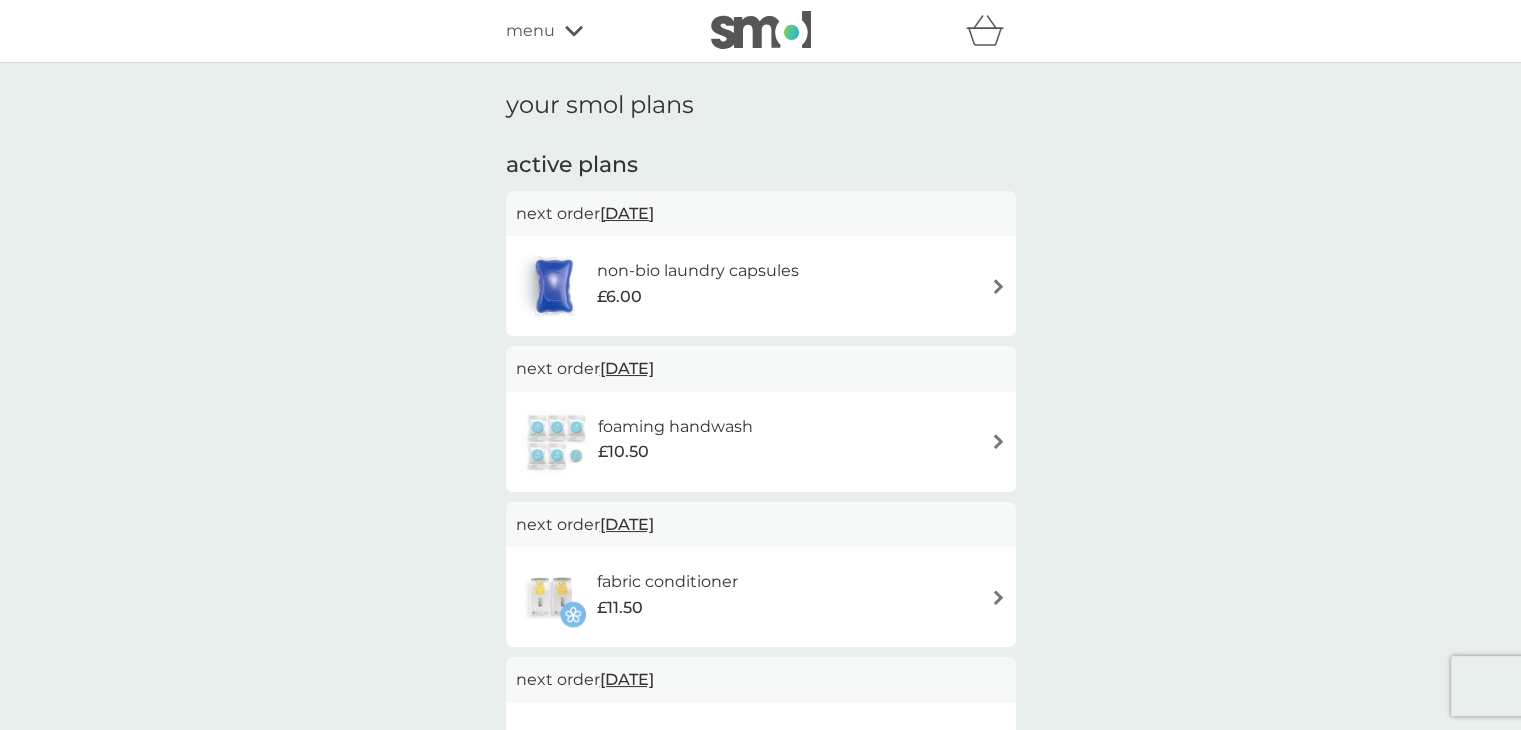 click on "non-bio laundry capsules" at bounding box center (698, 271) 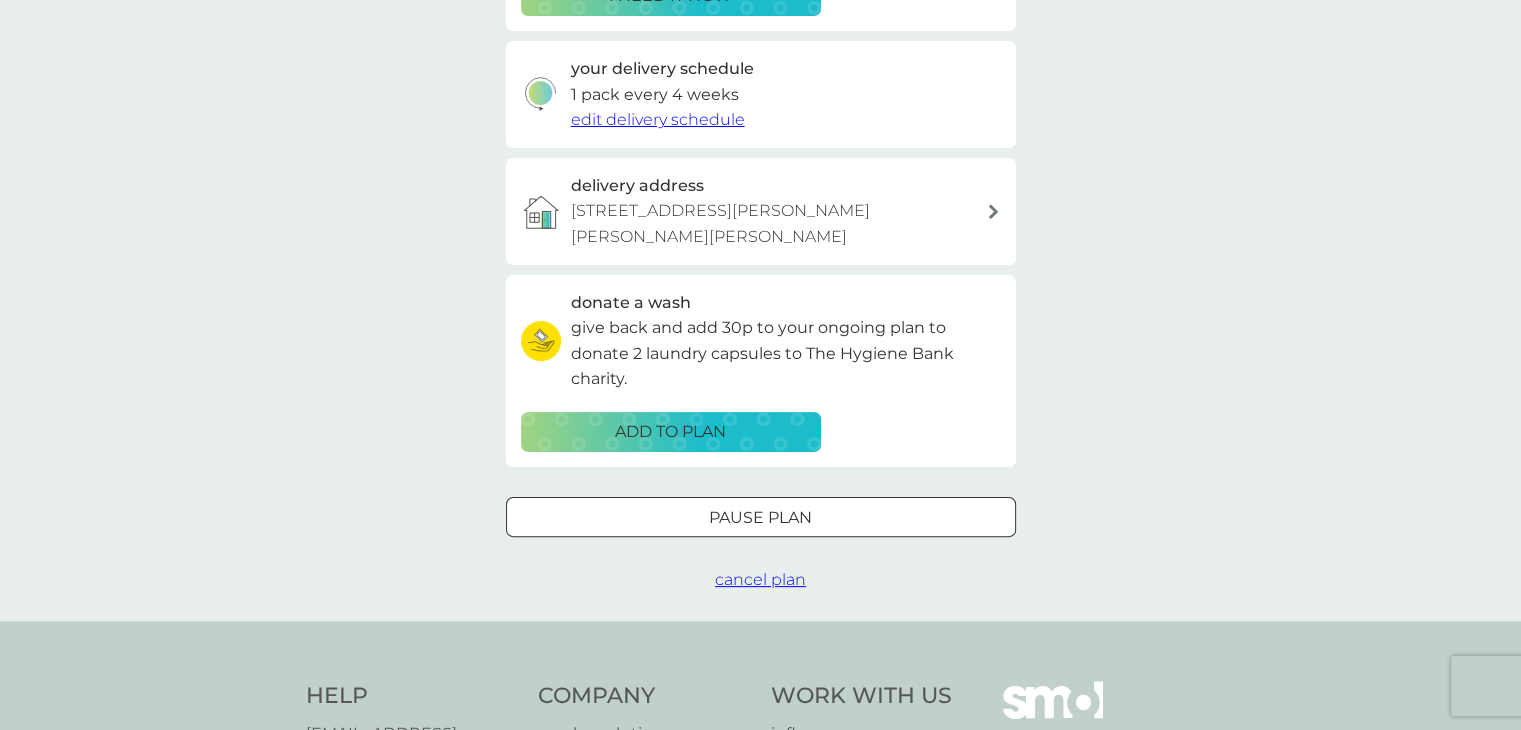scroll, scrollTop: 496, scrollLeft: 0, axis: vertical 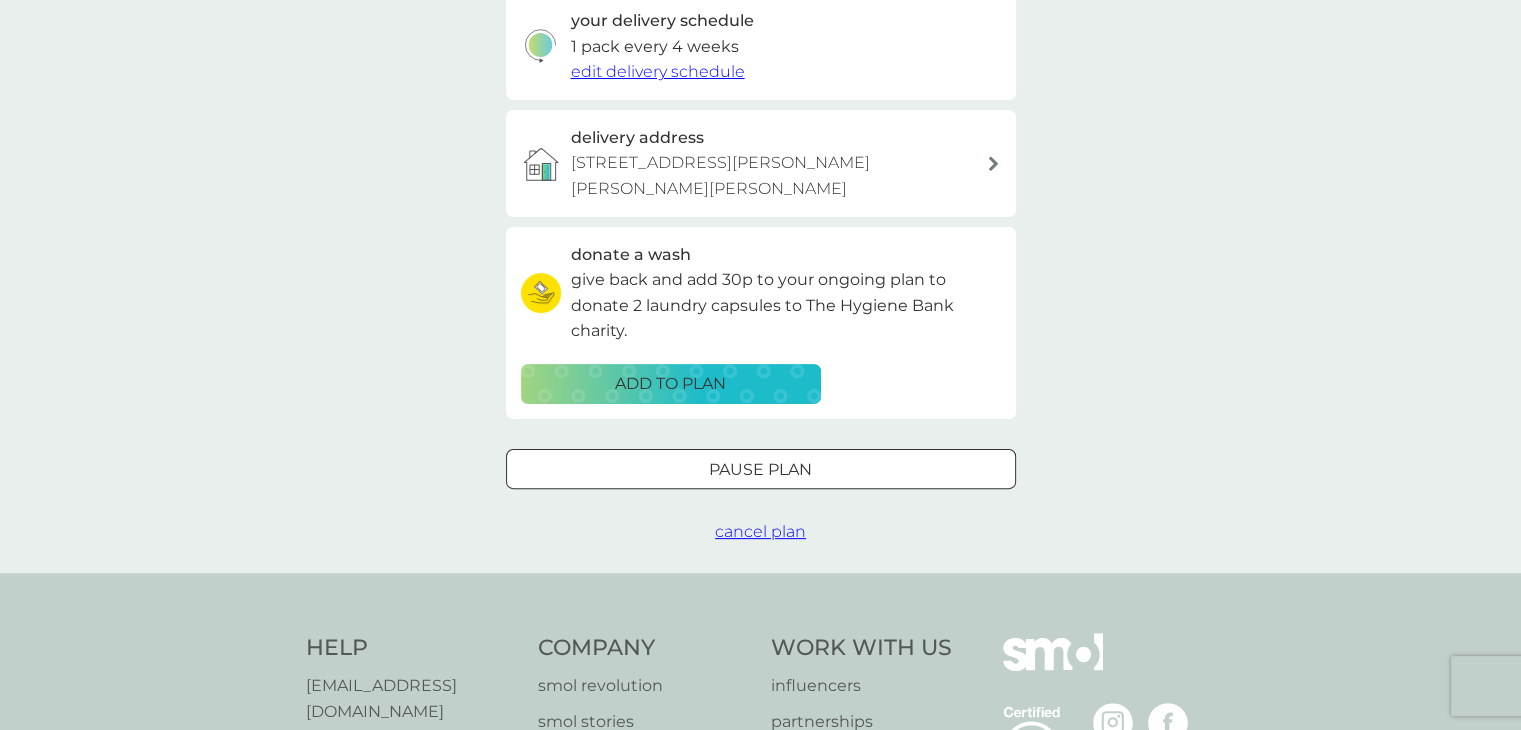 click on "cancel plan" at bounding box center [760, 532] 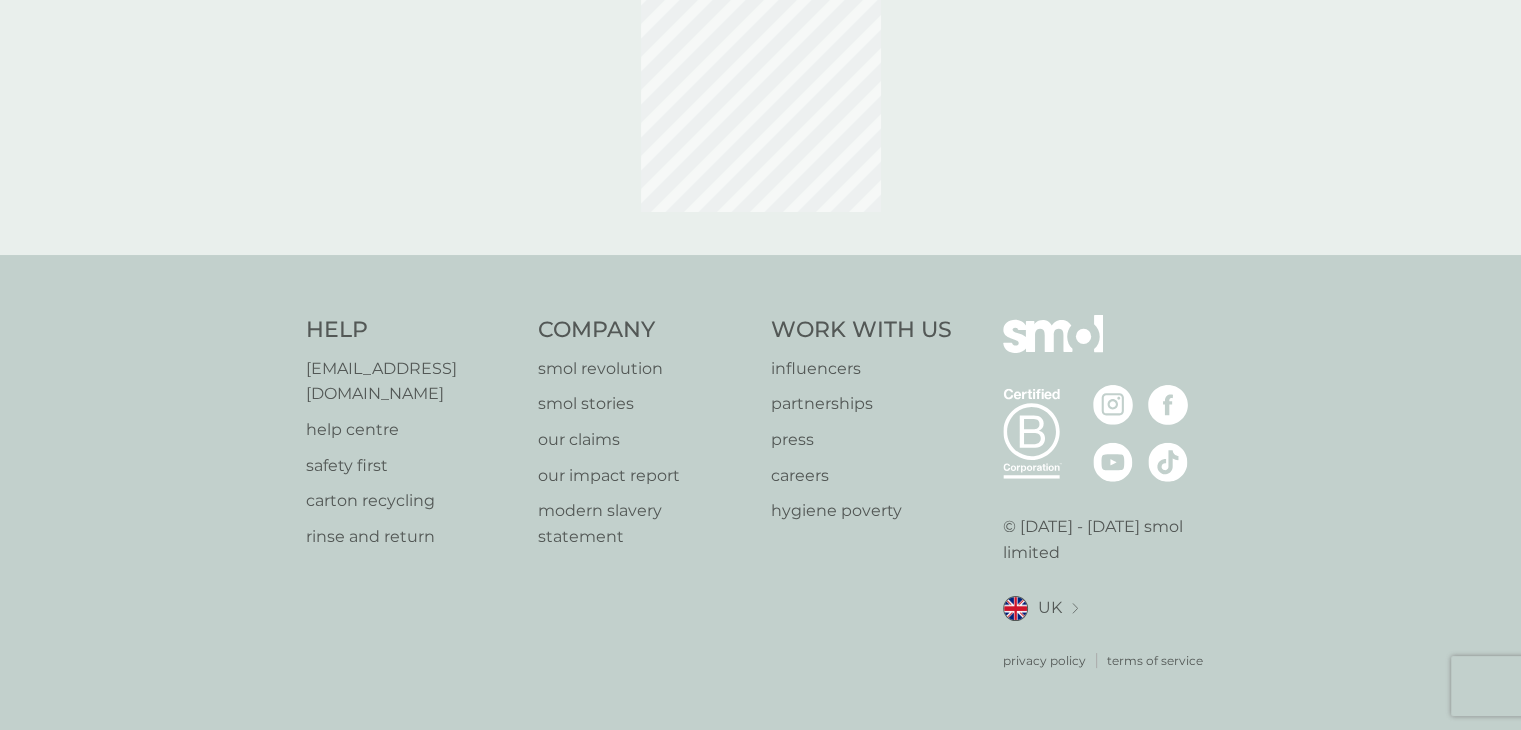 scroll, scrollTop: 0, scrollLeft: 0, axis: both 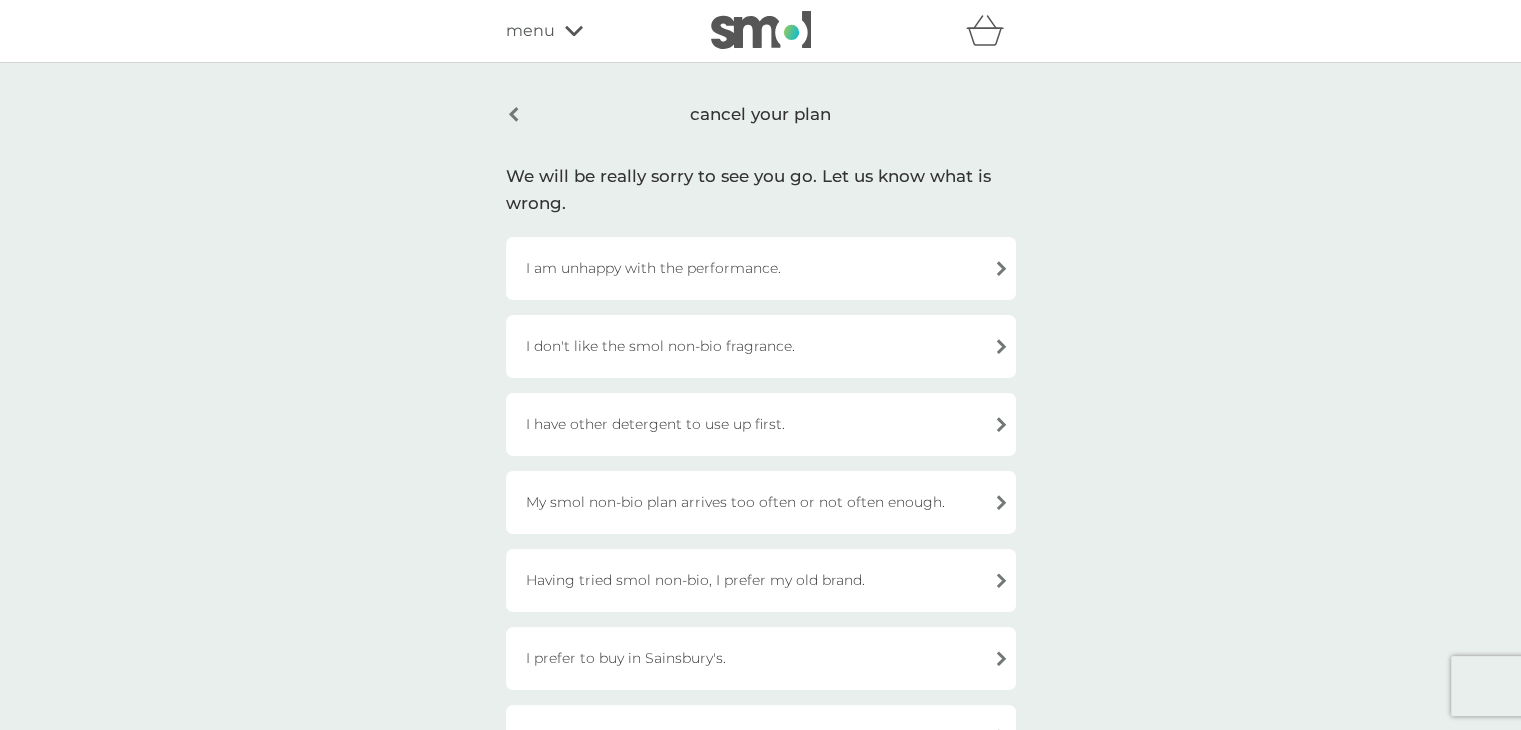 click on "I am unhappy with the performance." at bounding box center [761, 268] 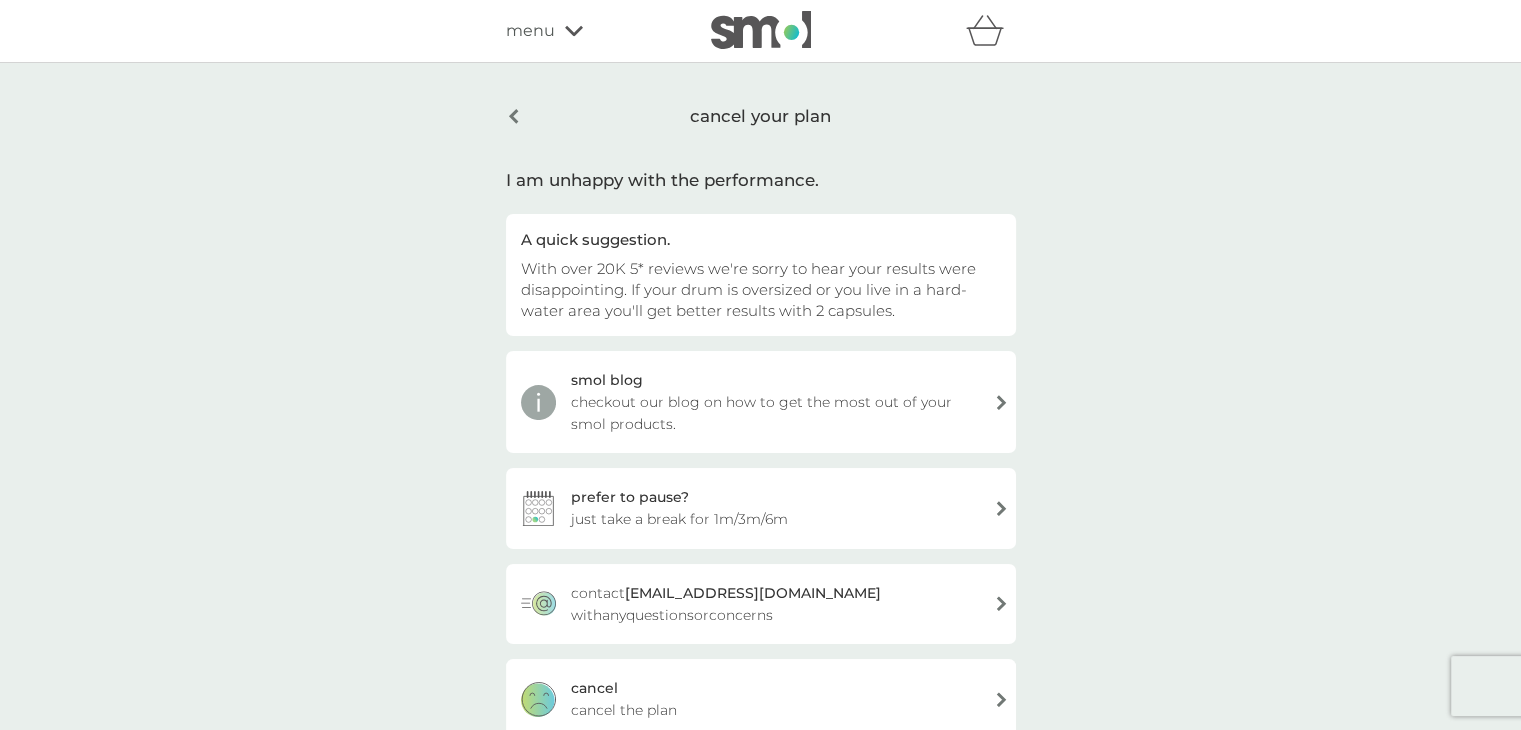 click on "cancel" at bounding box center [594, 688] 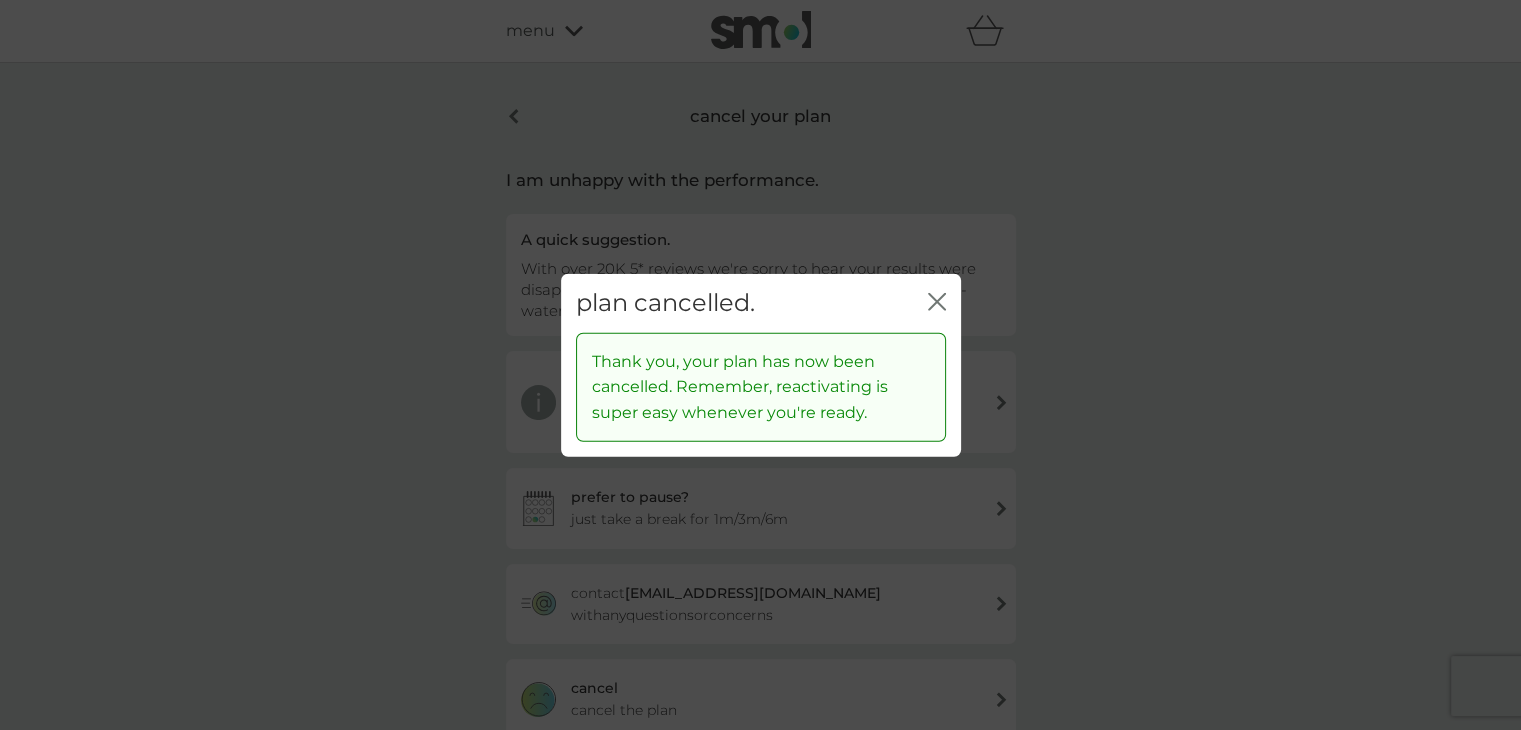 click on "plan cancelled. close" at bounding box center [761, 303] 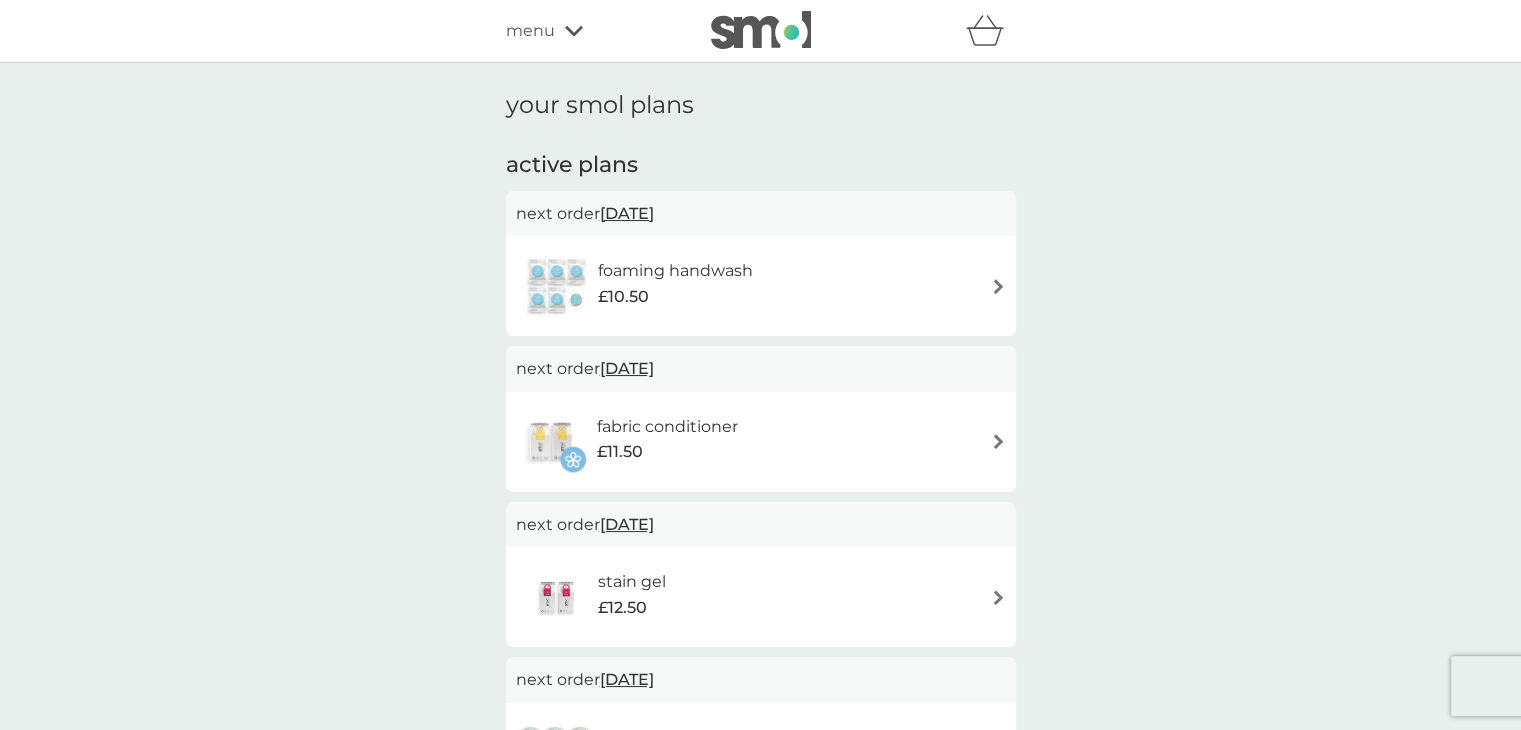 click on "foaming handwash" at bounding box center [675, 271] 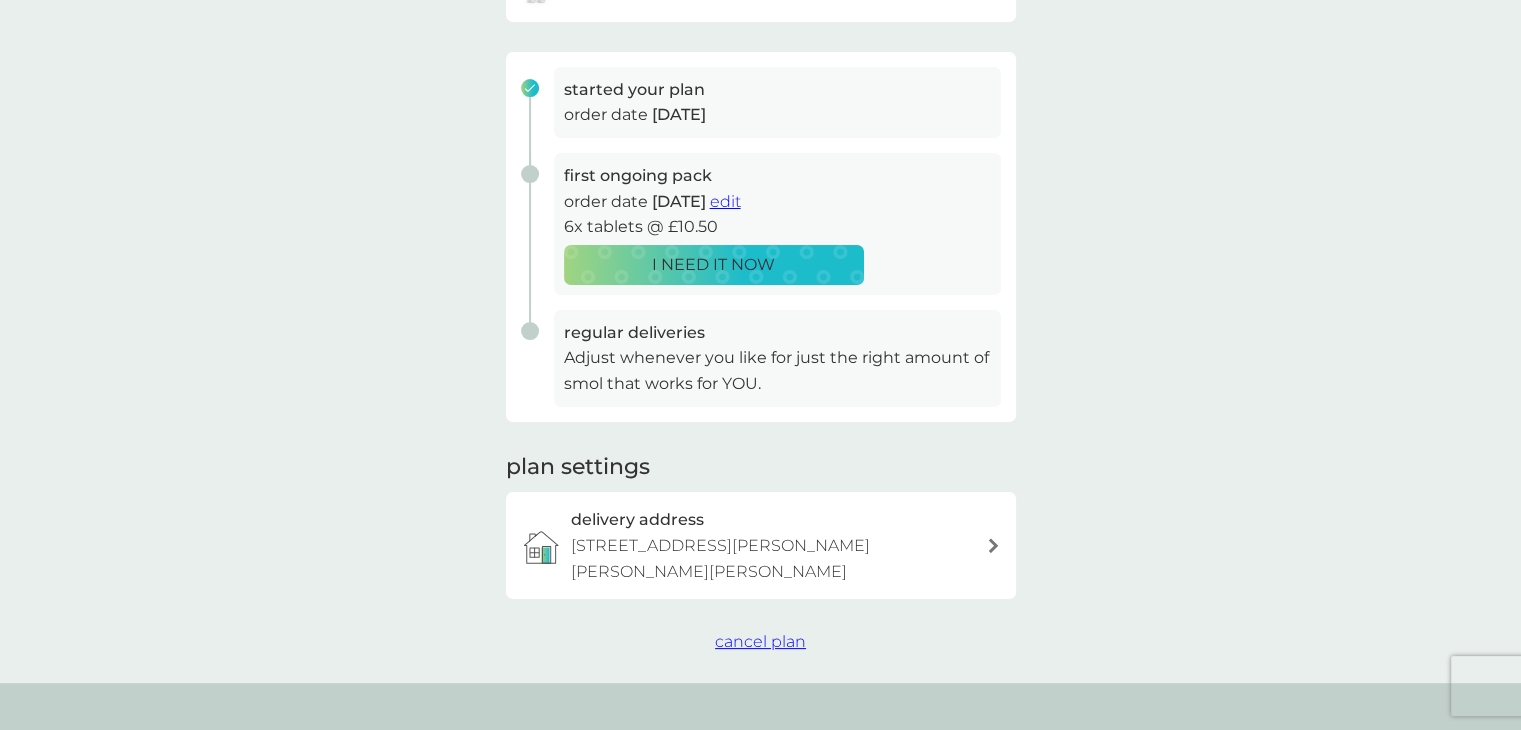 scroll, scrollTop: 267, scrollLeft: 0, axis: vertical 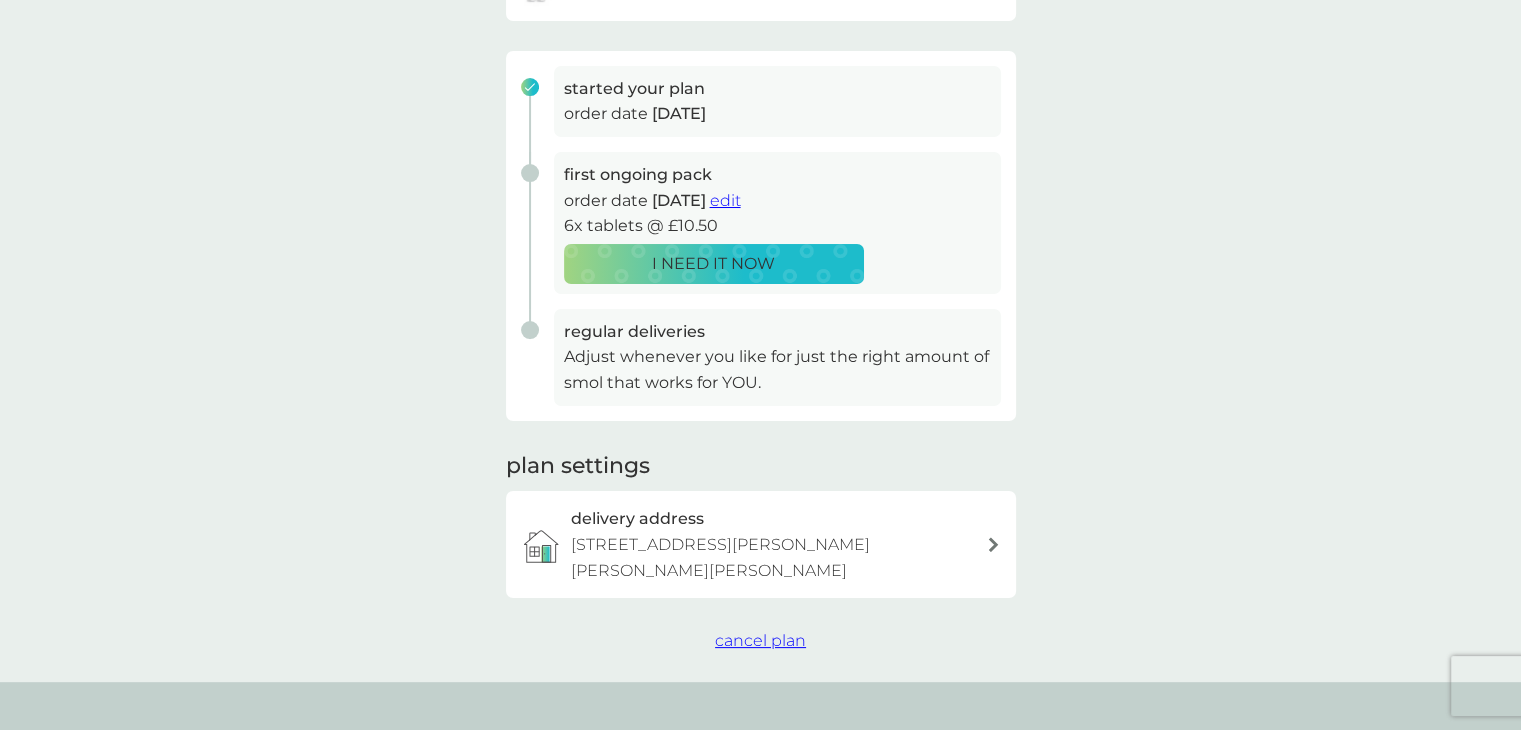 click on "cancel plan" at bounding box center [760, 640] 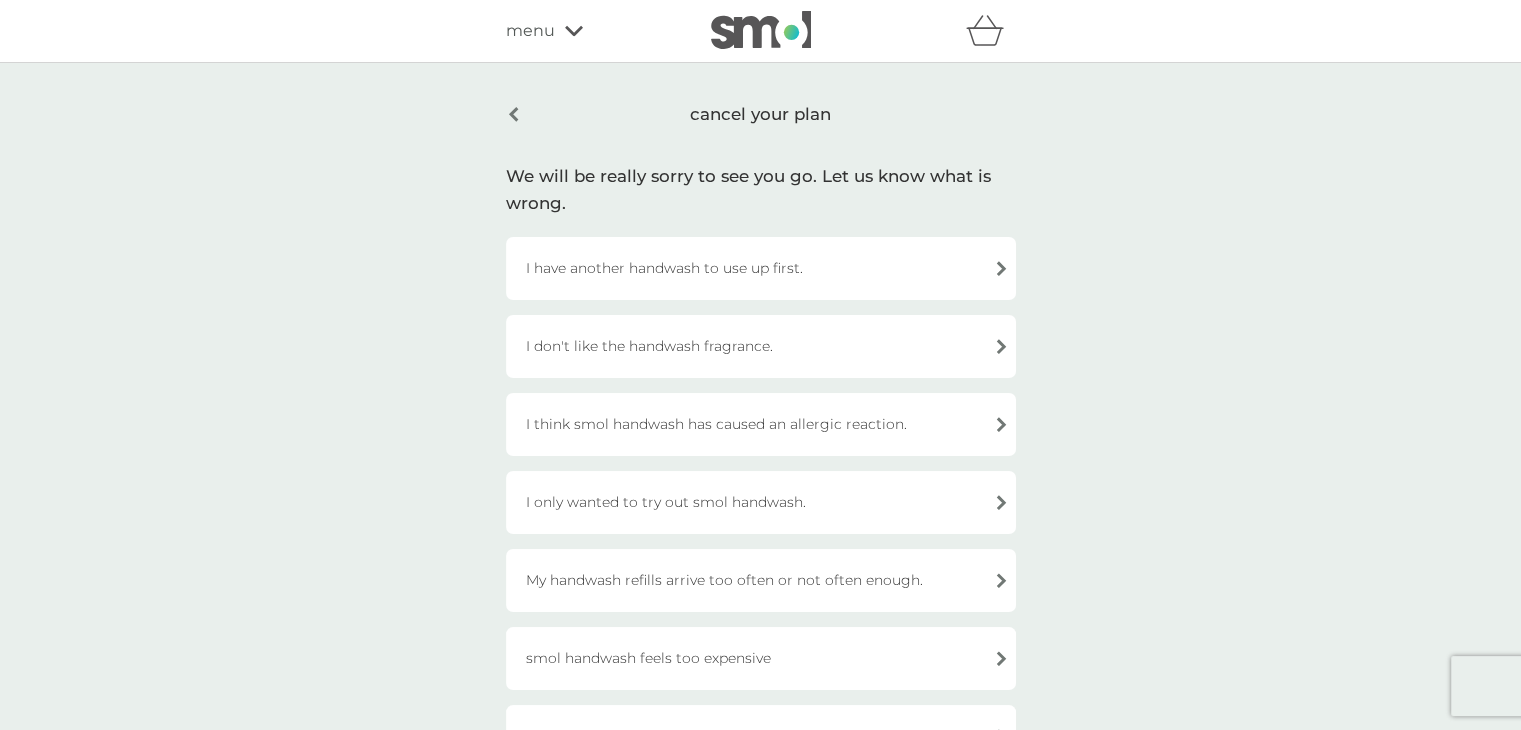 click on "I don't like the handwash fragrance." at bounding box center (761, 346) 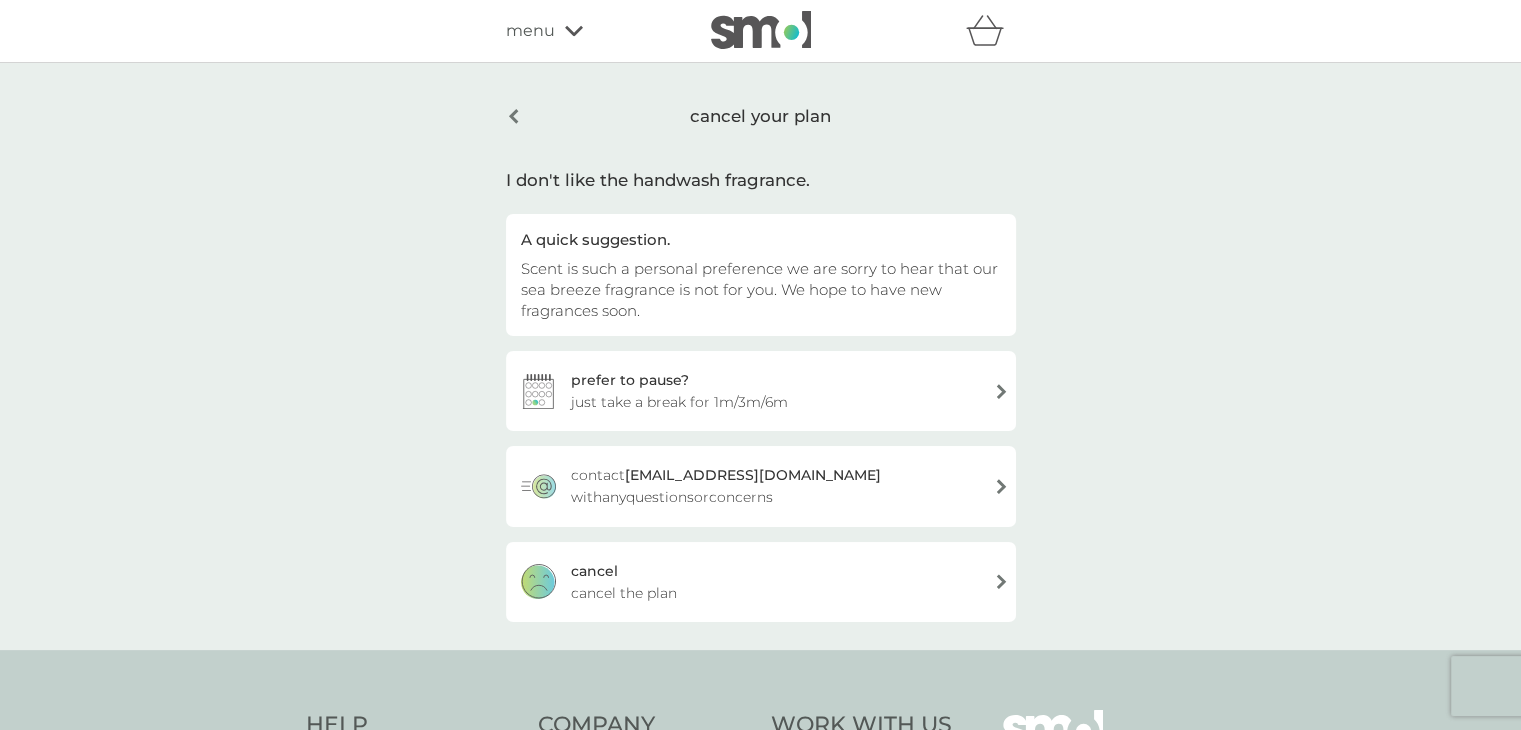 click on "cancel" at bounding box center (594, 571) 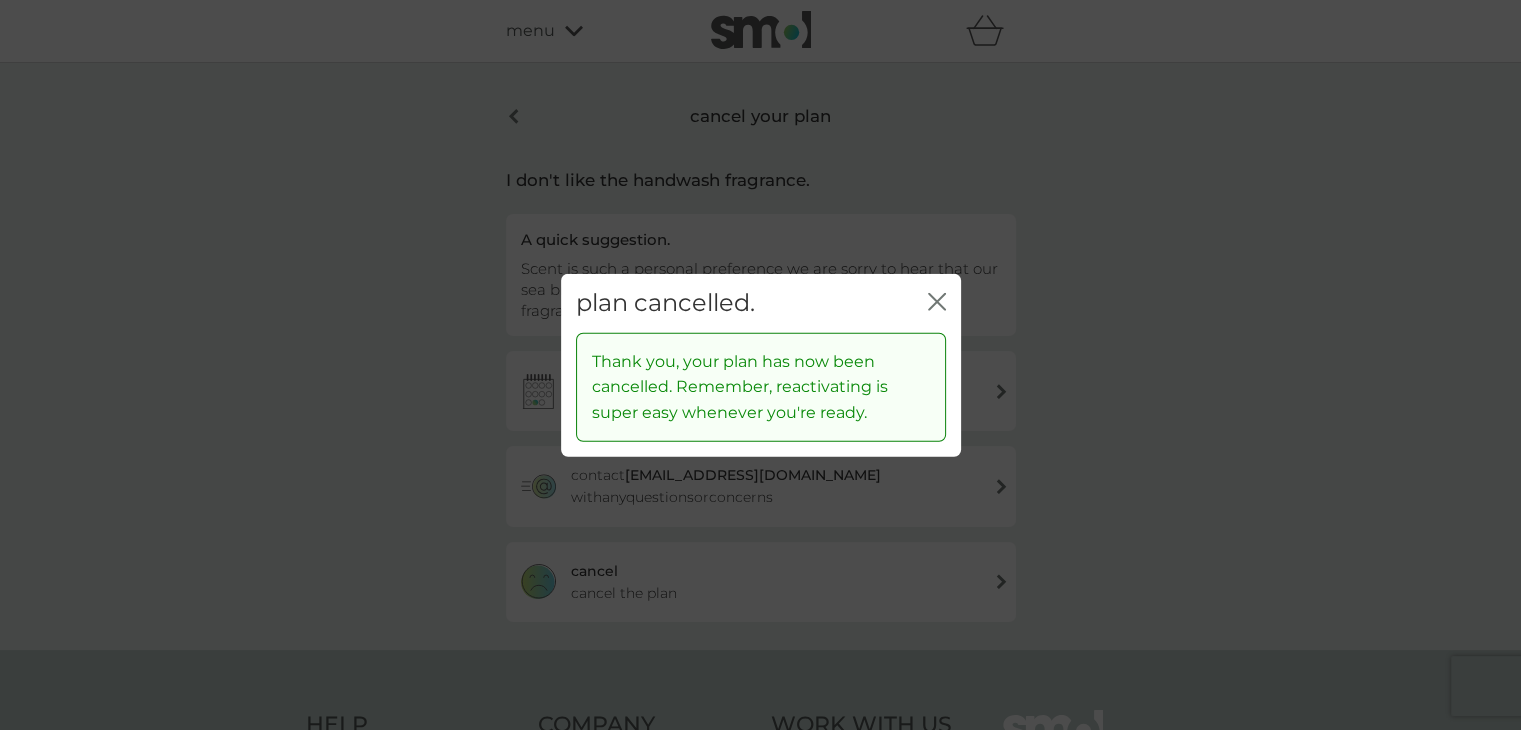 click 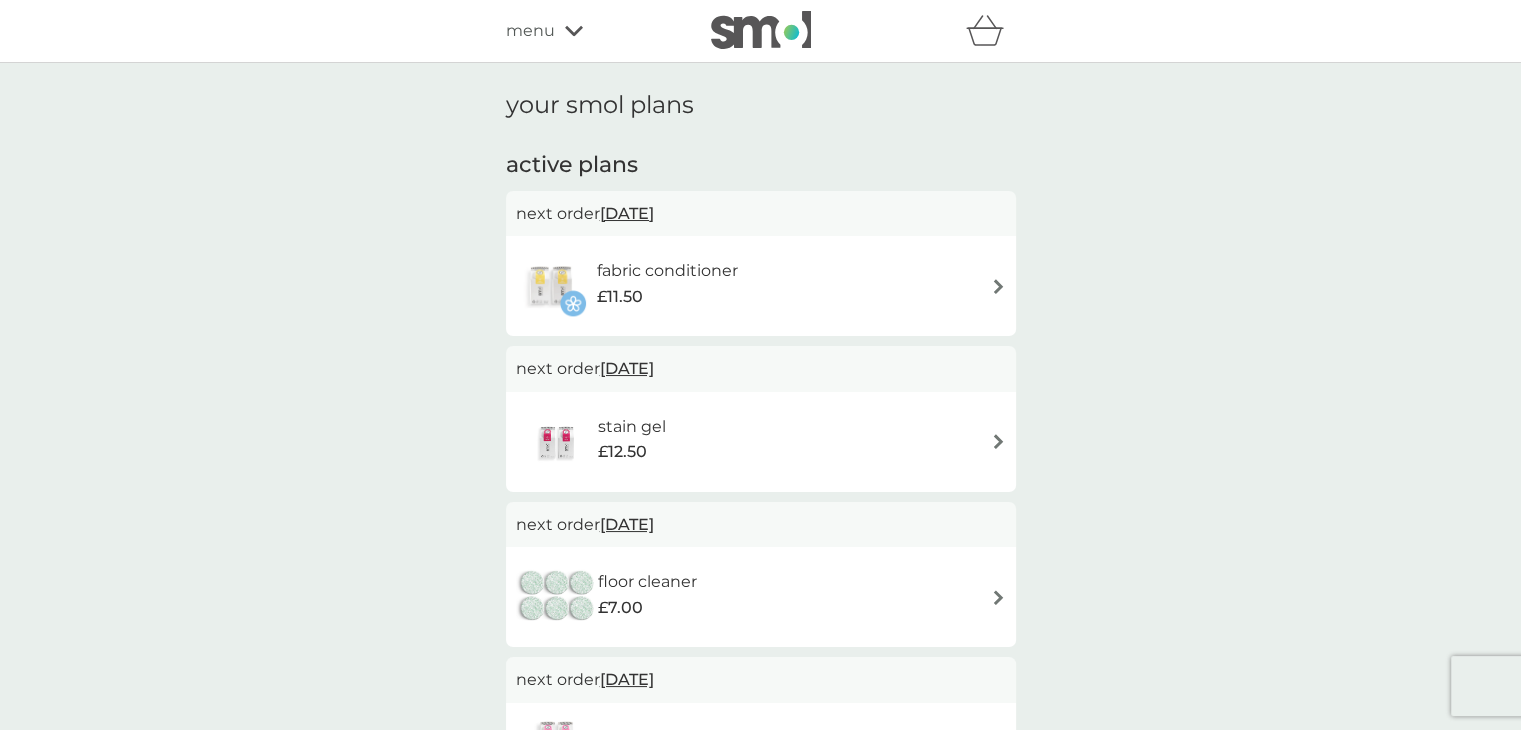 click on "fabric conditioner" at bounding box center [667, 271] 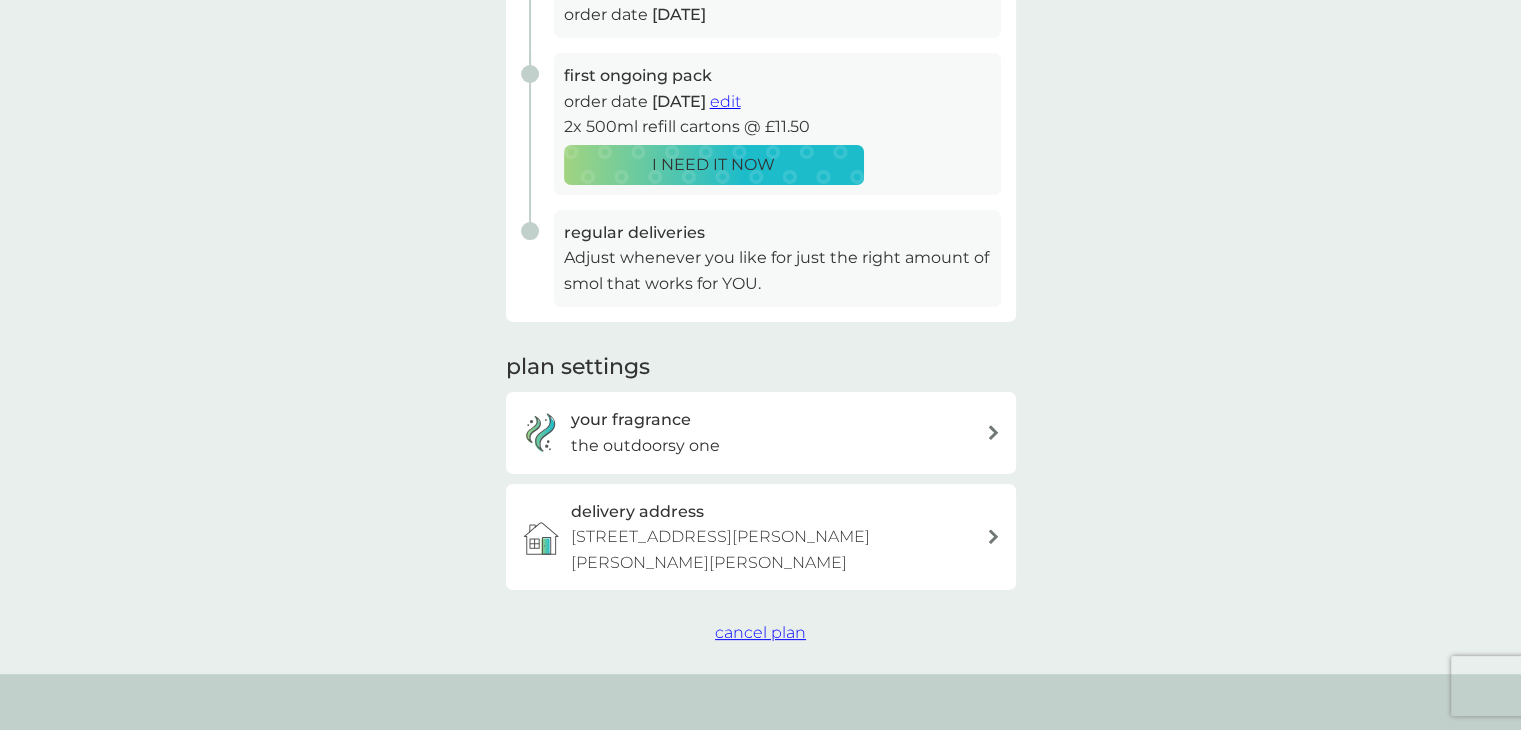 scroll, scrollTop: 364, scrollLeft: 0, axis: vertical 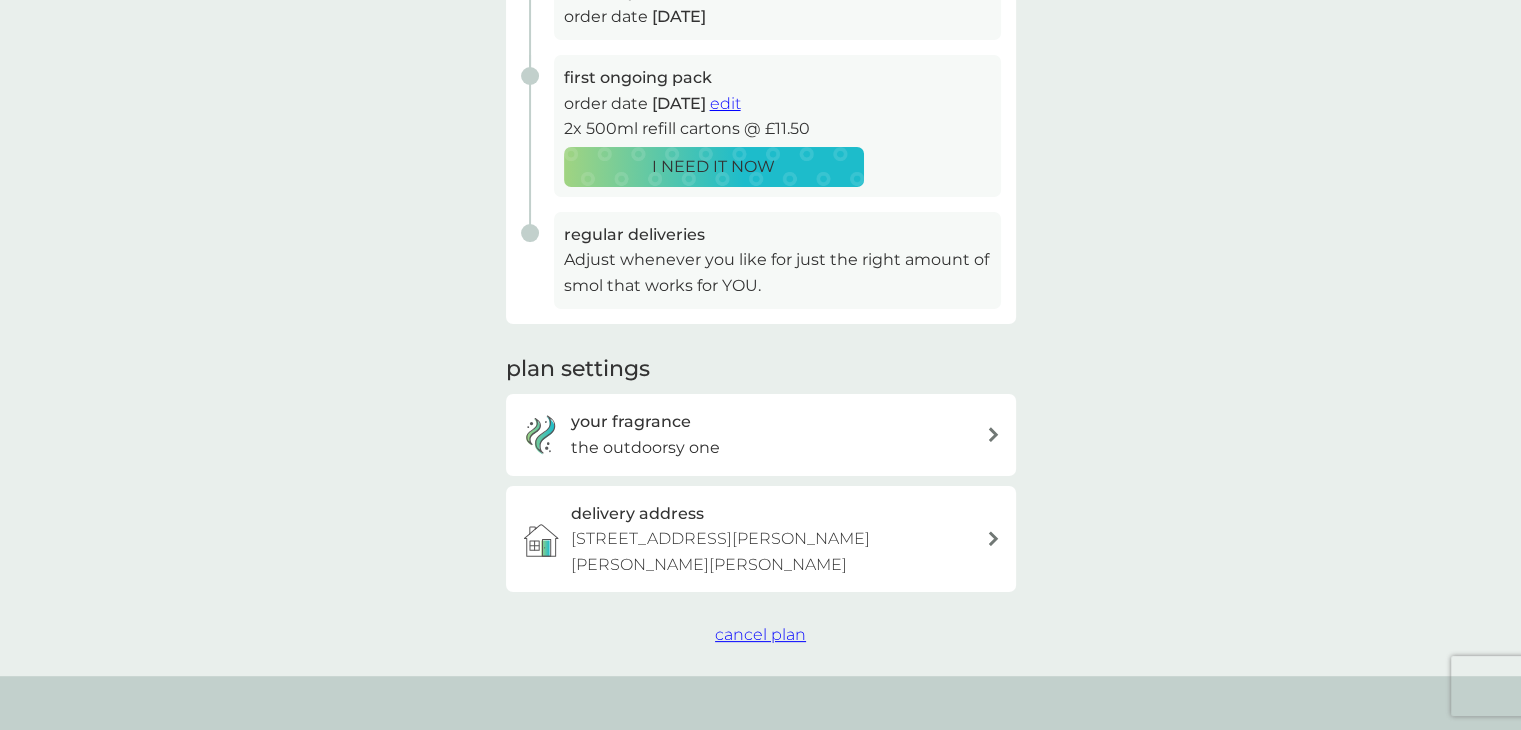 click on "cancel plan" at bounding box center [760, 634] 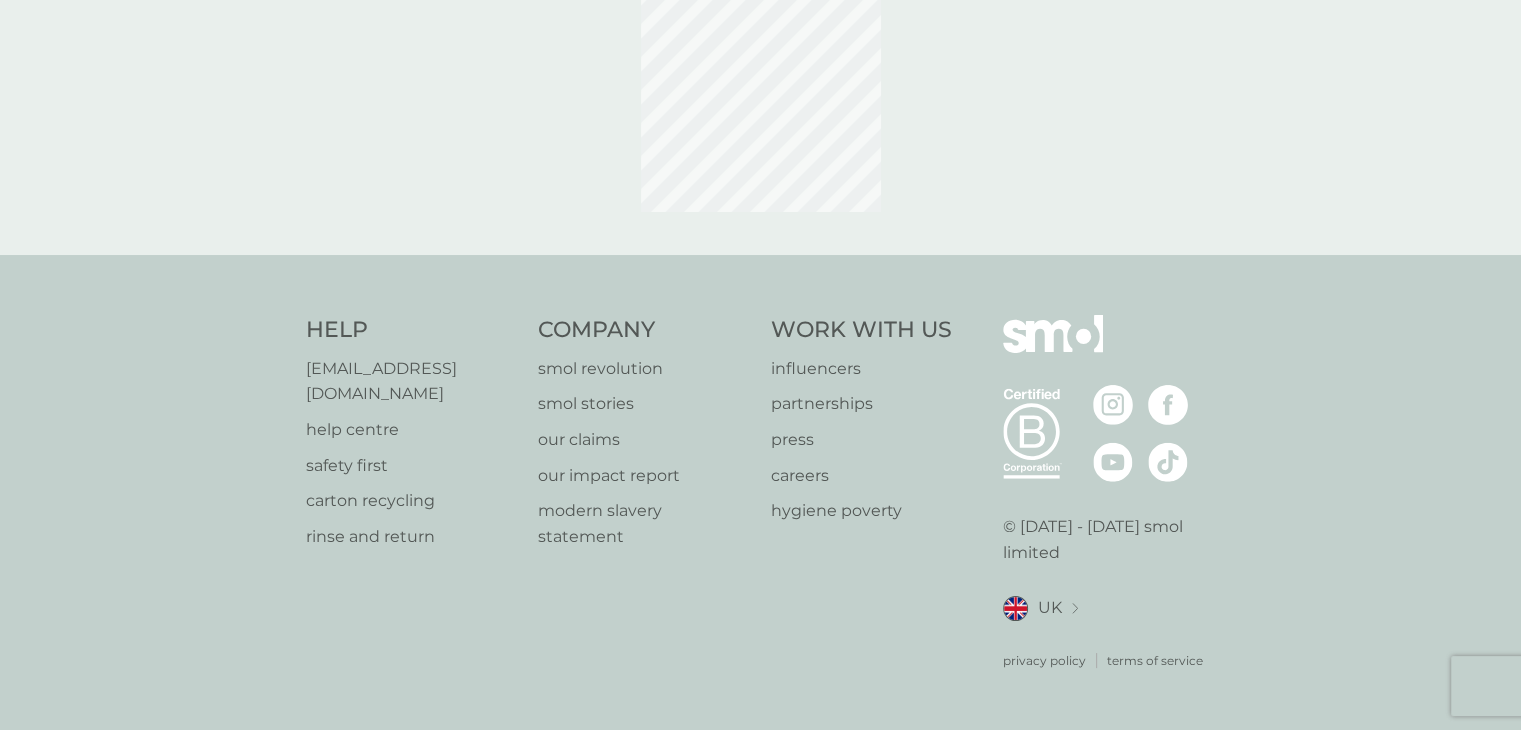 scroll, scrollTop: 0, scrollLeft: 0, axis: both 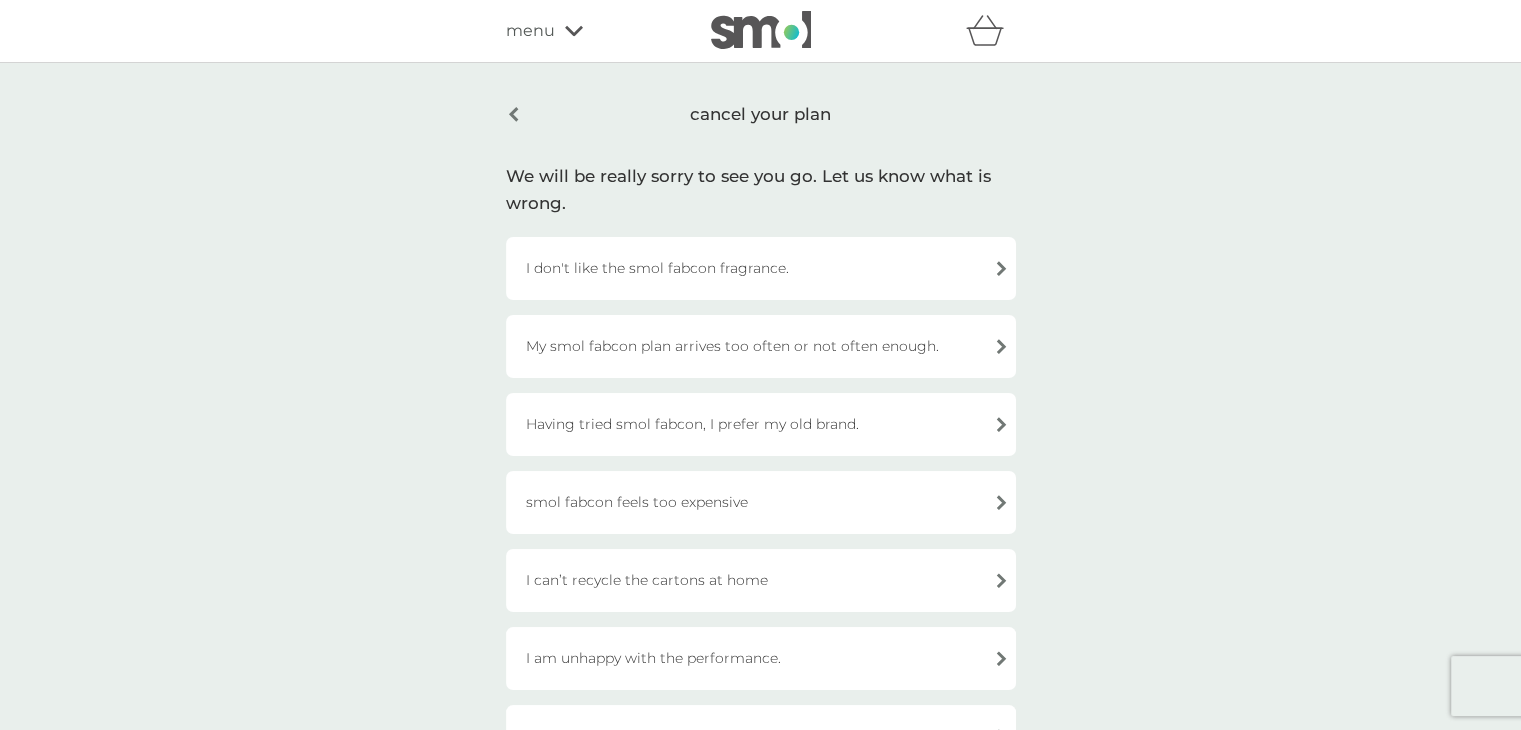 click on "Having tried smol fabcon, I prefer my old brand." at bounding box center (761, 424) 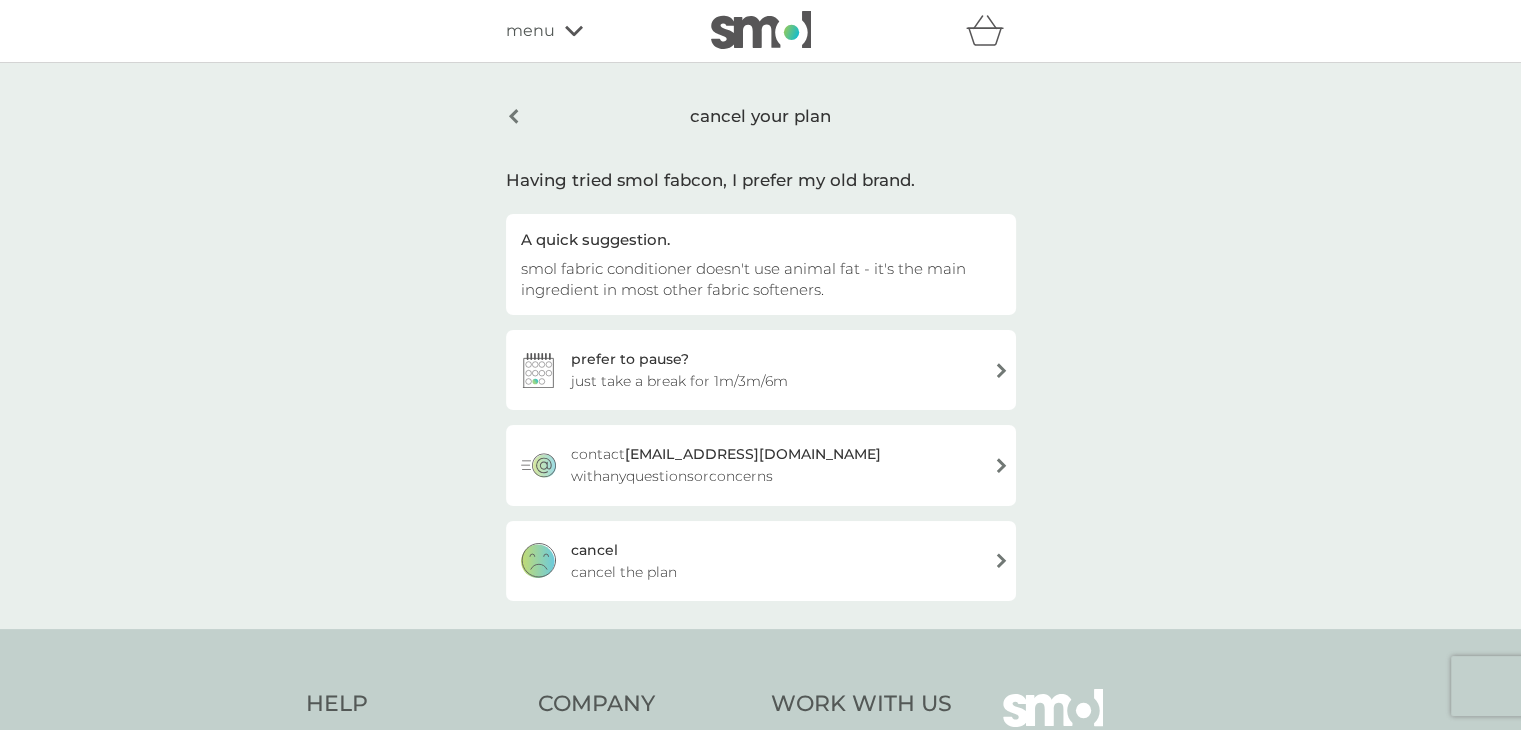 click on "cancel the plan" at bounding box center [624, 572] 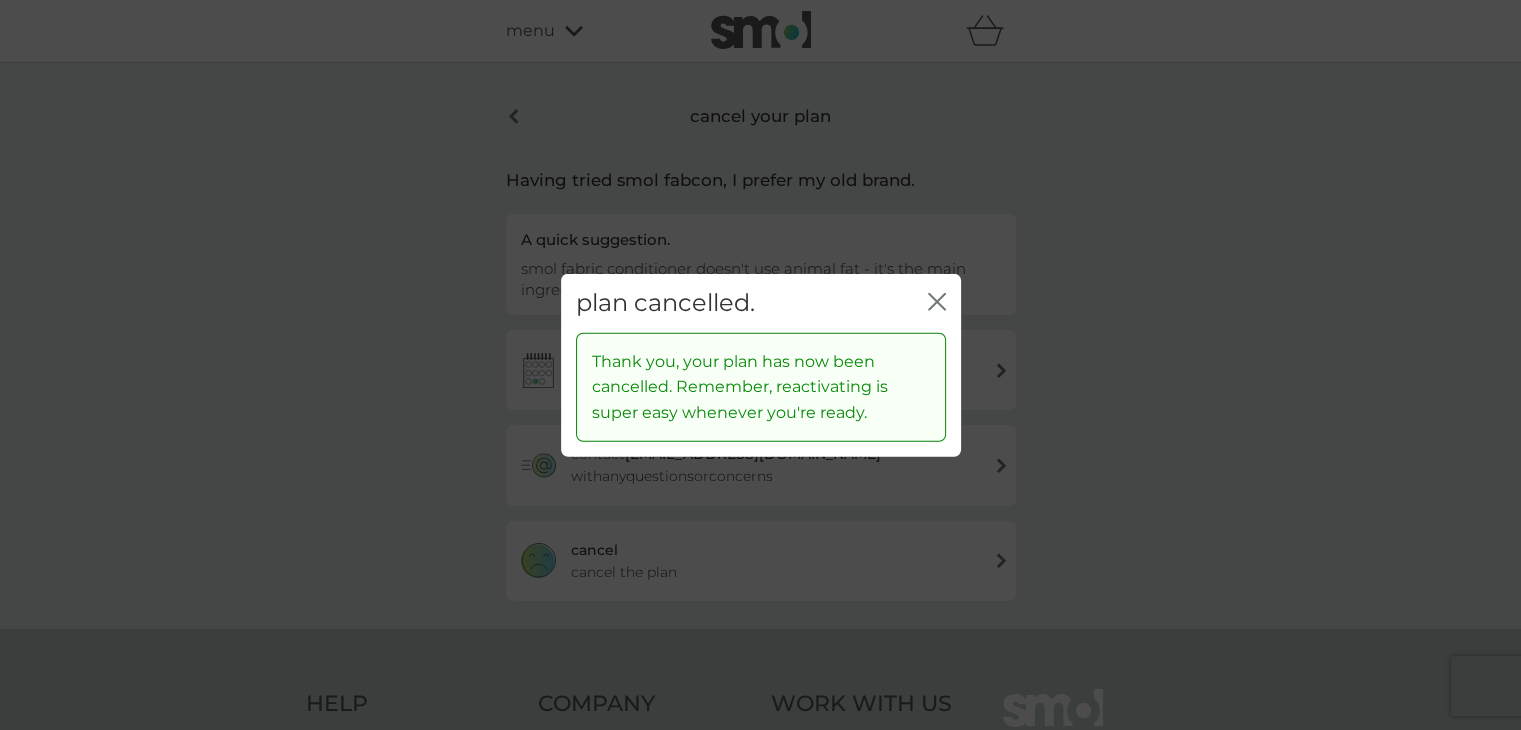 click on "close" 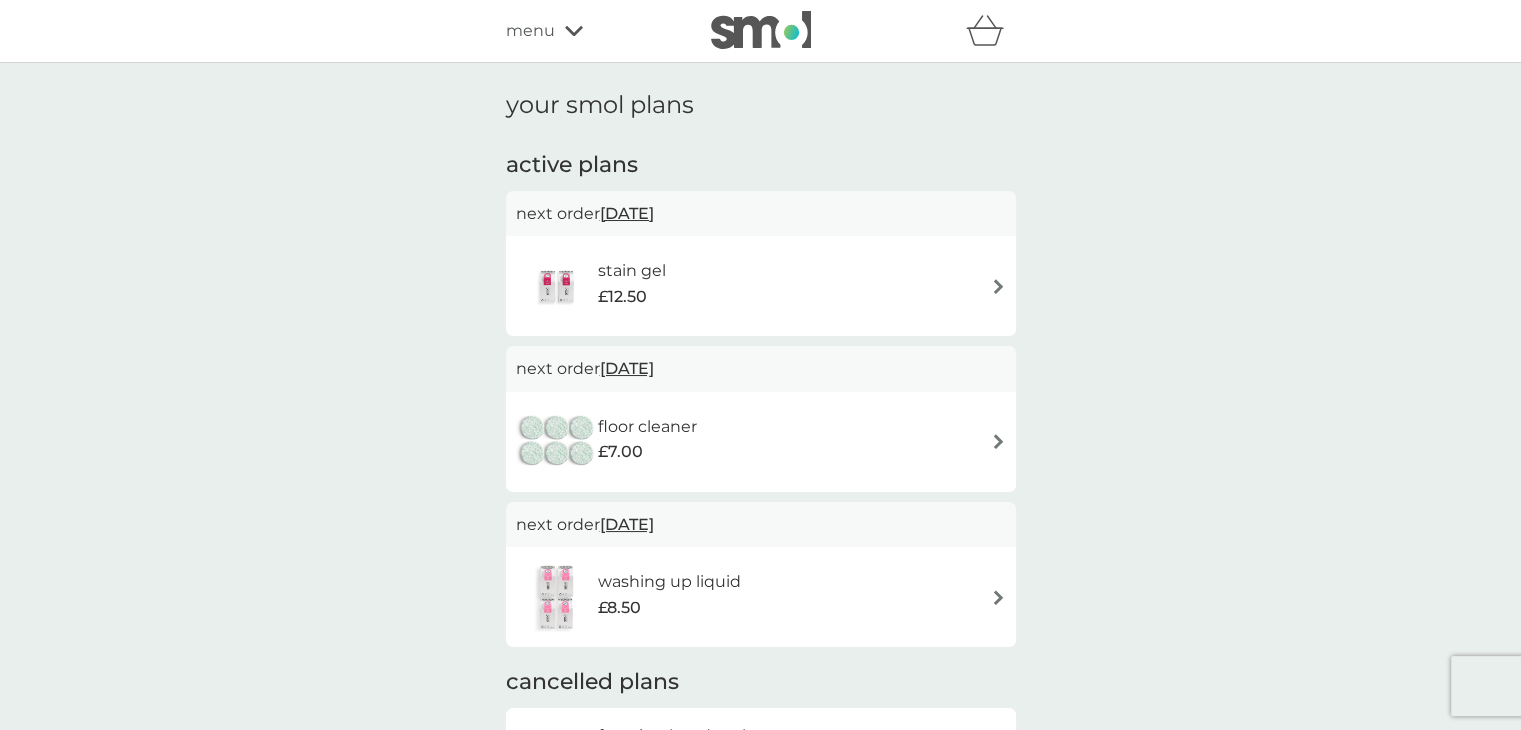 click on "stain gel" at bounding box center (632, 271) 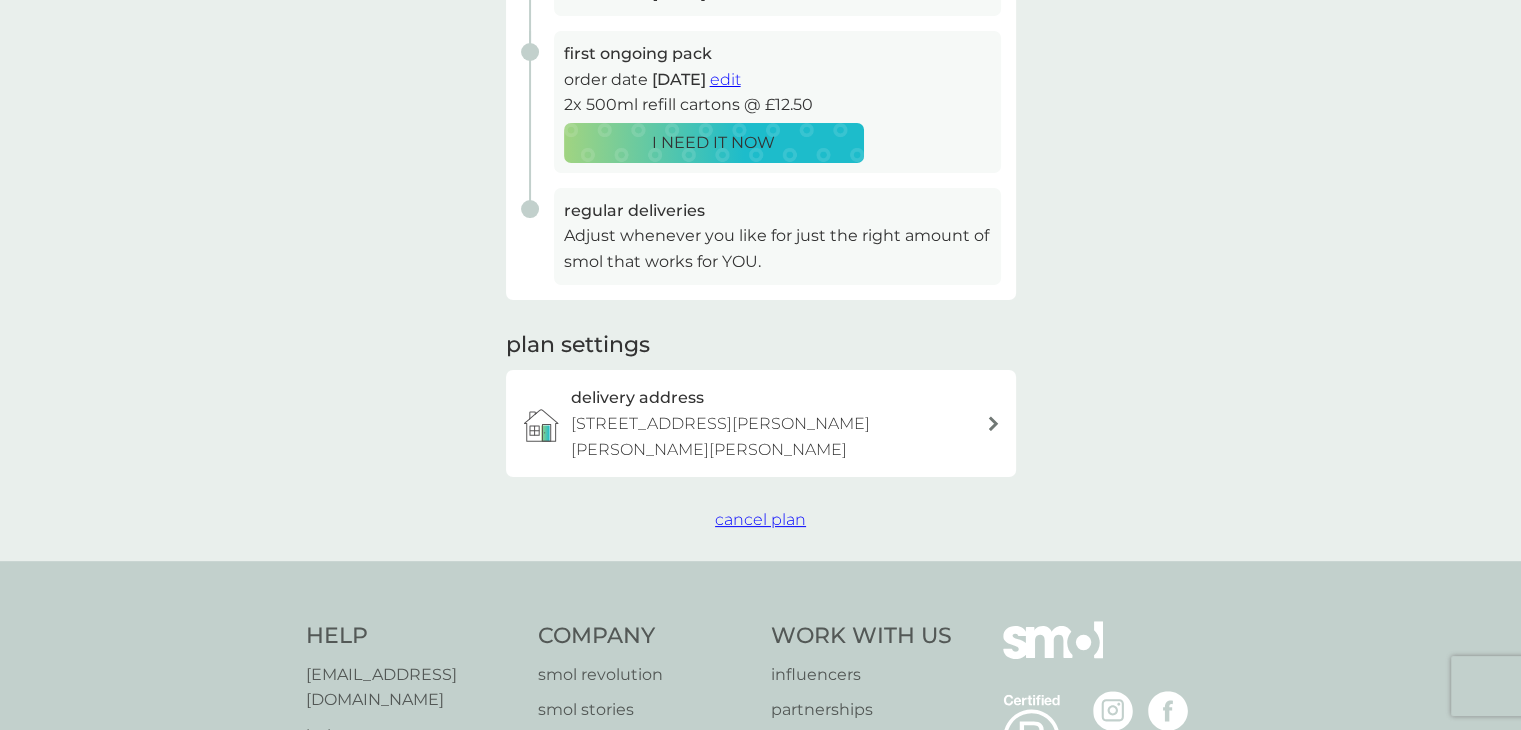 scroll, scrollTop: 389, scrollLeft: 0, axis: vertical 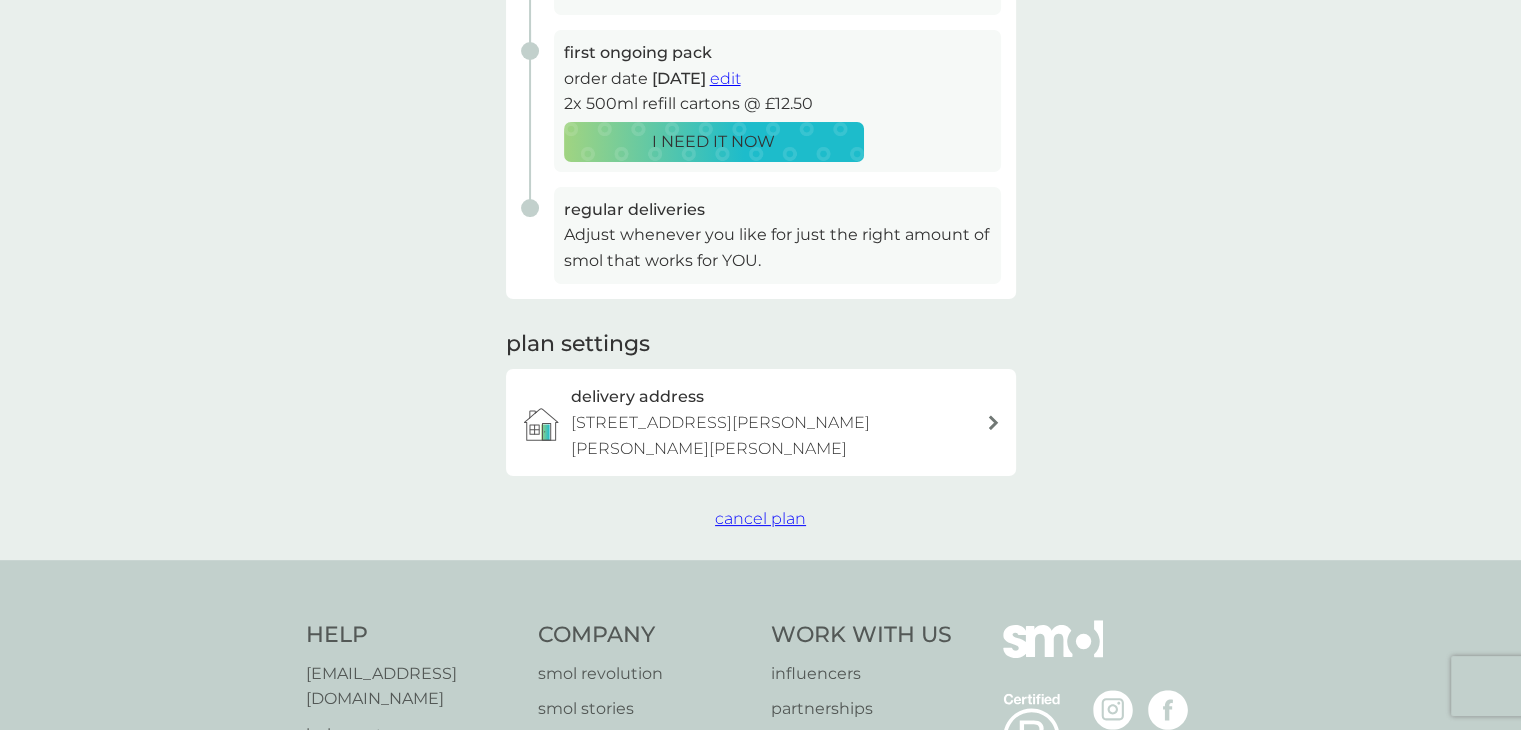 click on "cancel plan" at bounding box center [760, 518] 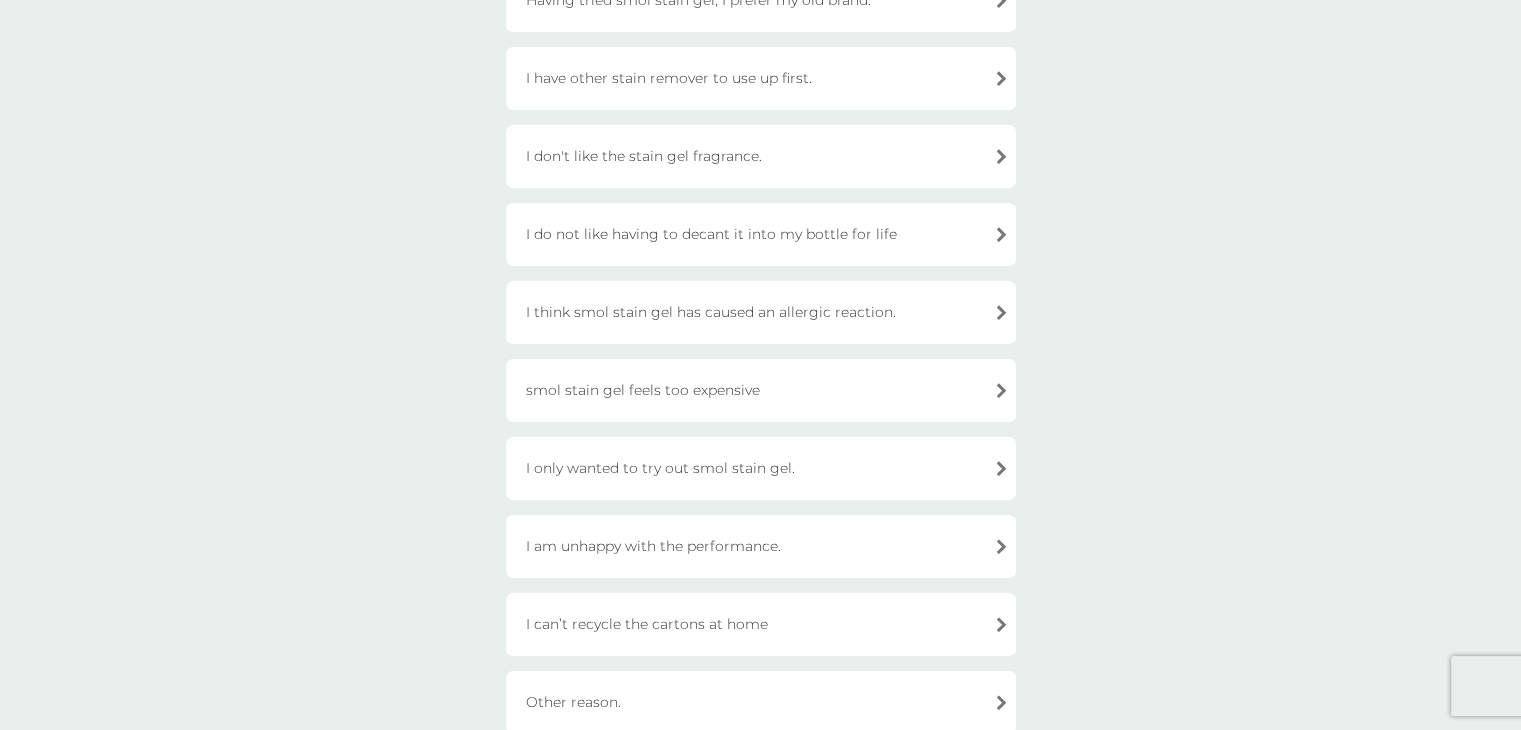 scroll, scrollTop: 348, scrollLeft: 0, axis: vertical 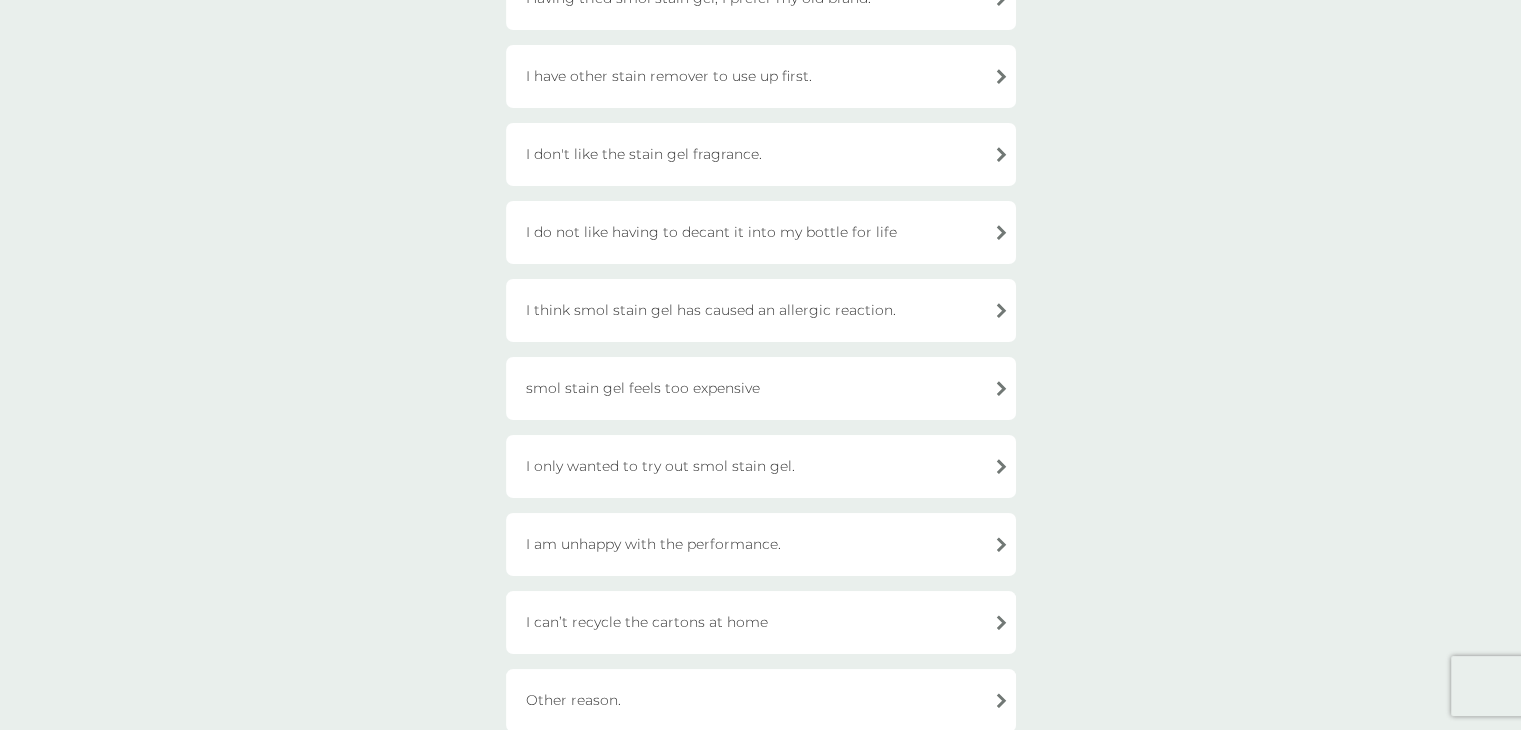 click on "I am unhappy with the performance." at bounding box center (761, 544) 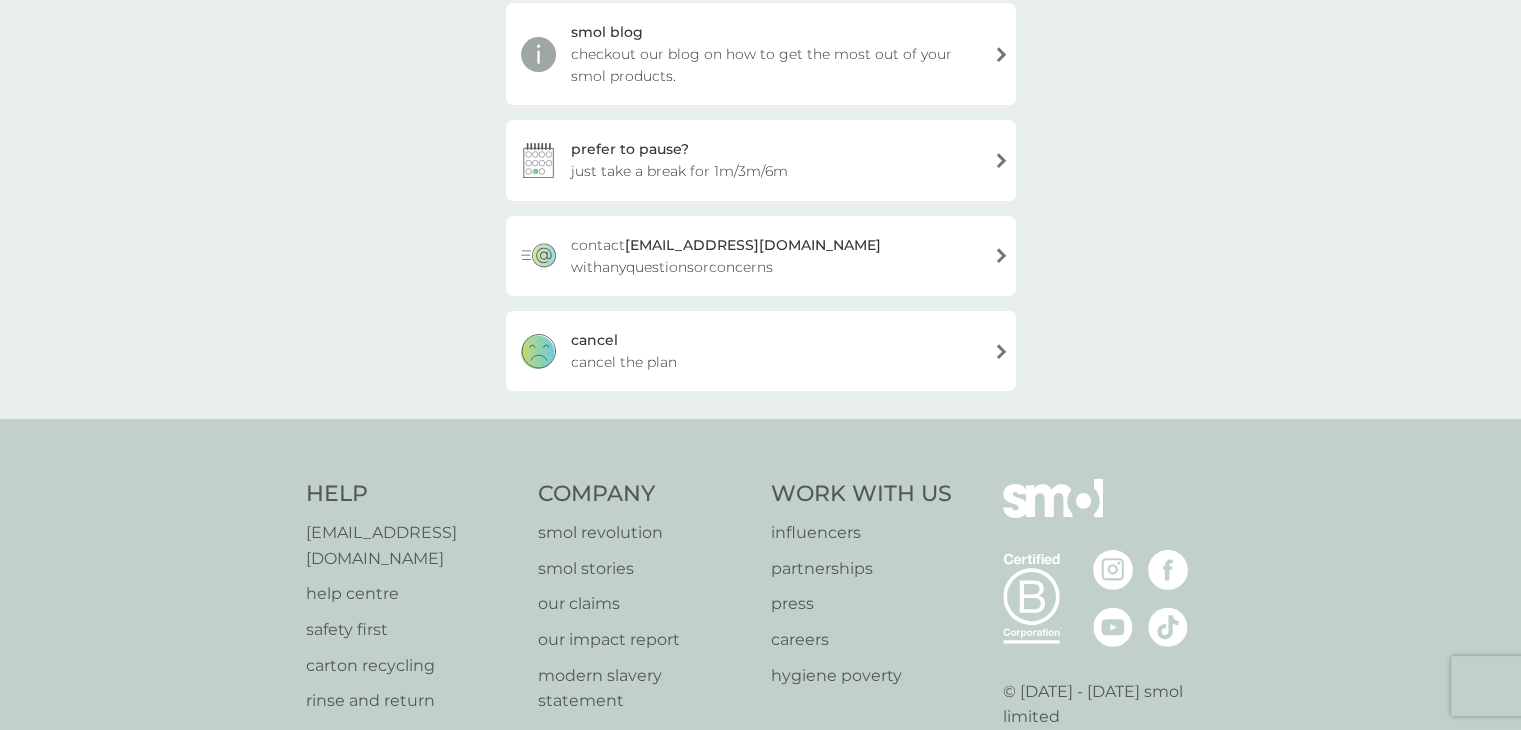 click on "cancel" at bounding box center (594, 340) 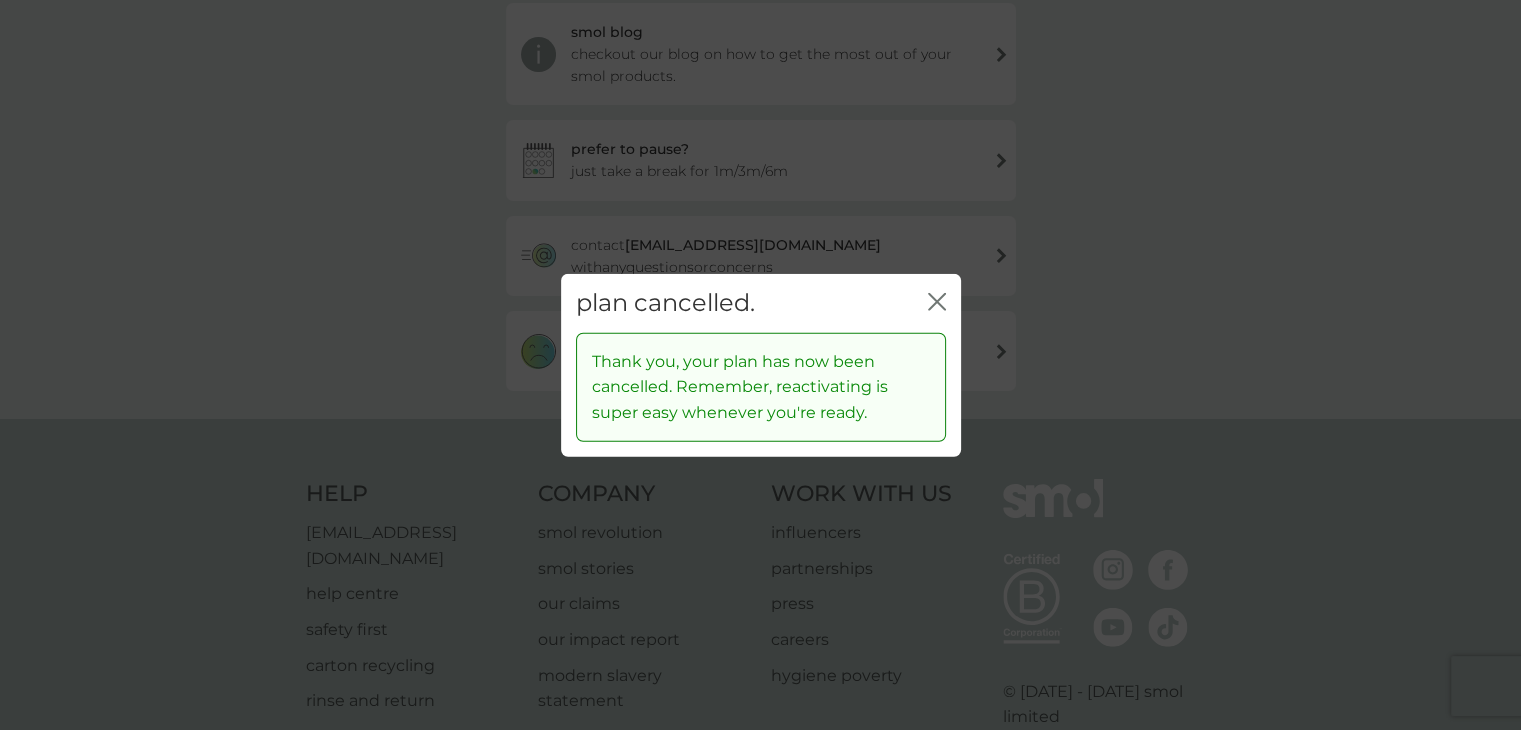 click on "close" 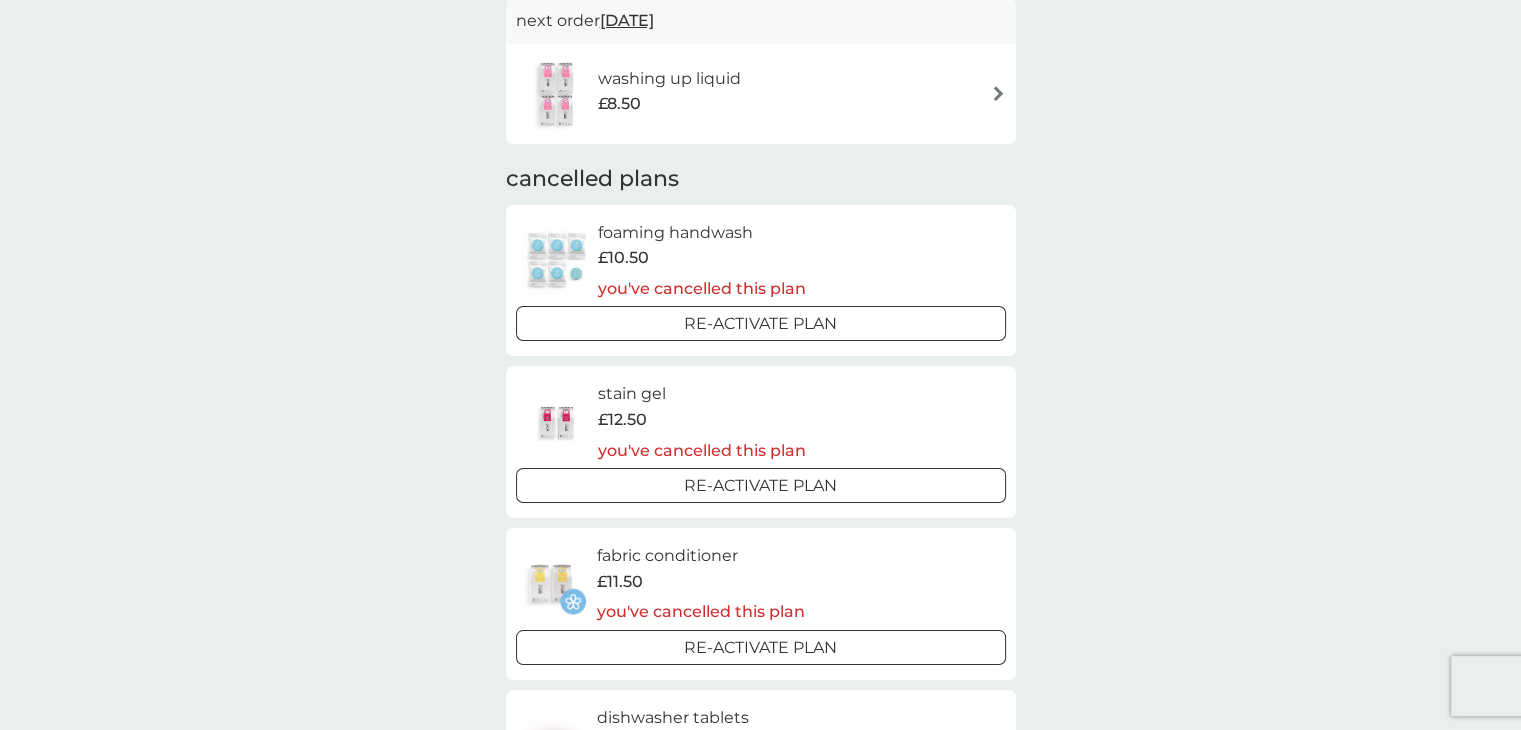 scroll, scrollTop: 0, scrollLeft: 0, axis: both 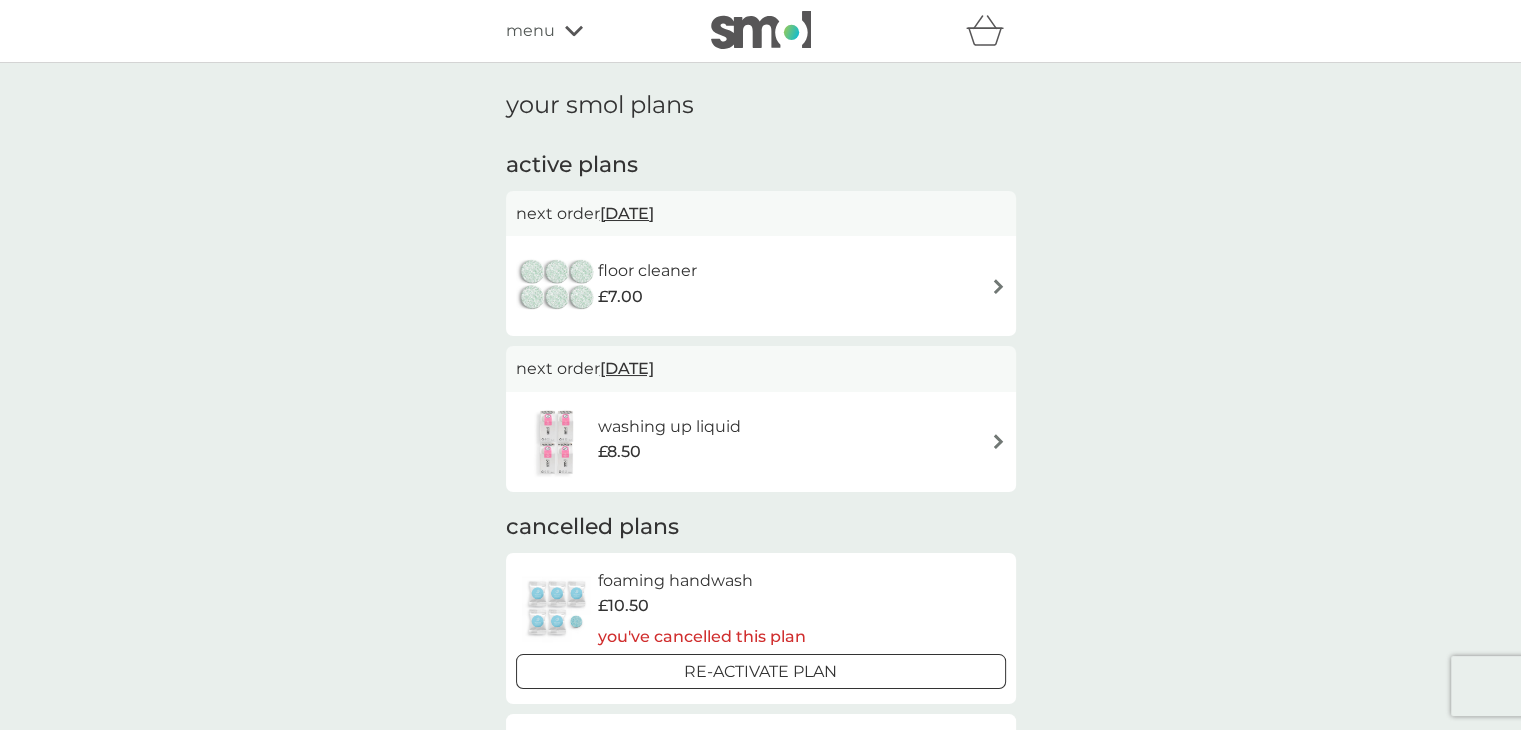 click on "washing up liquid" at bounding box center [669, 427] 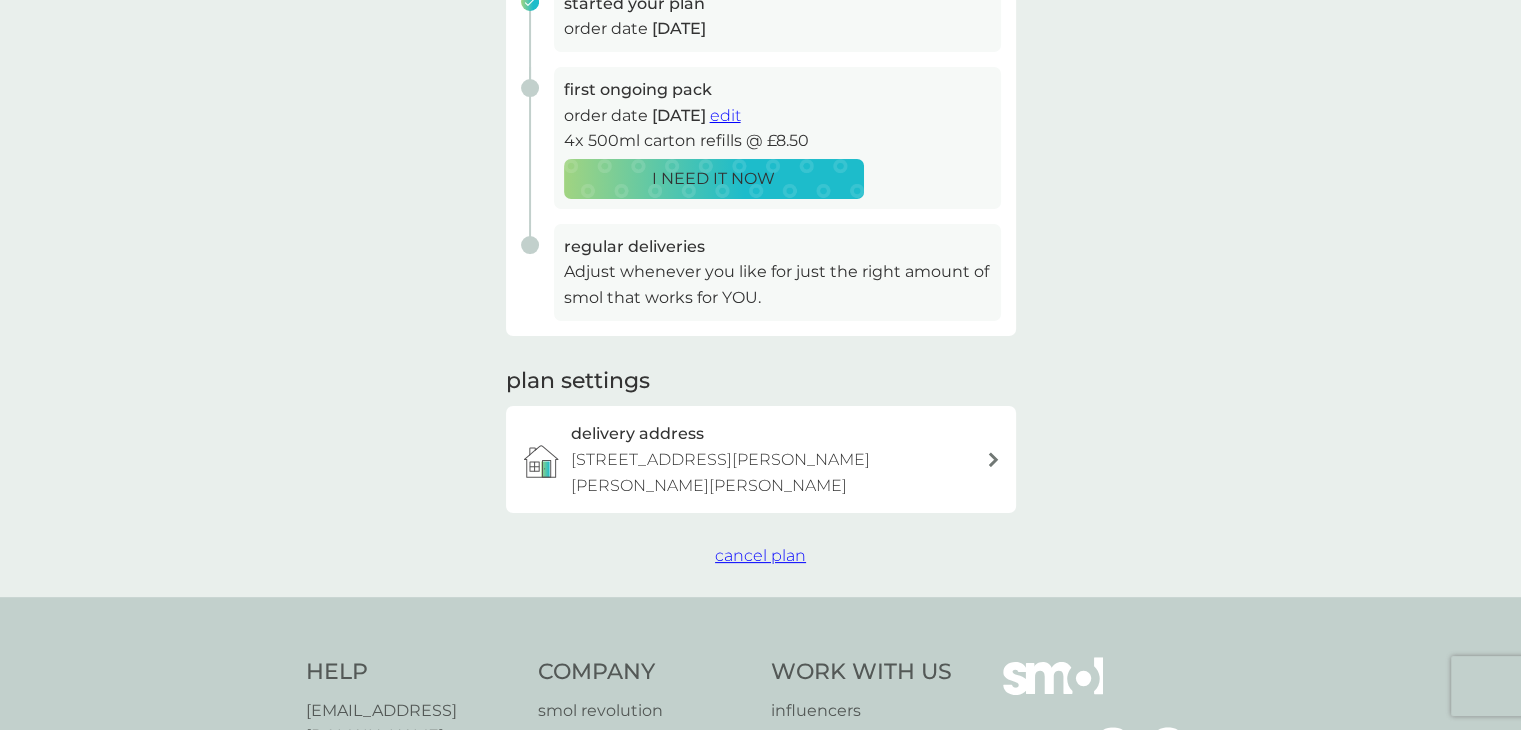 scroll, scrollTop: 354, scrollLeft: 0, axis: vertical 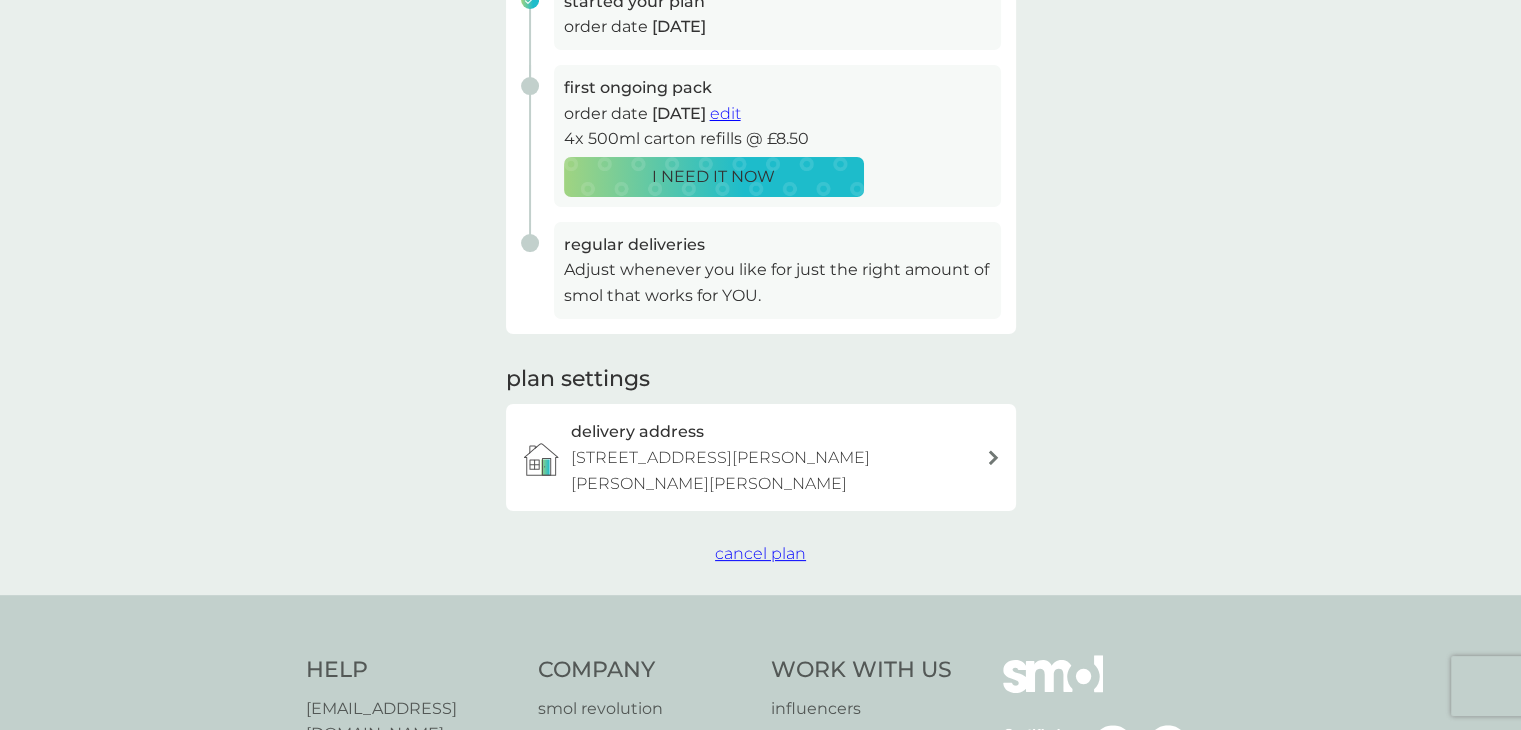 click on "cancel plan" at bounding box center [760, 553] 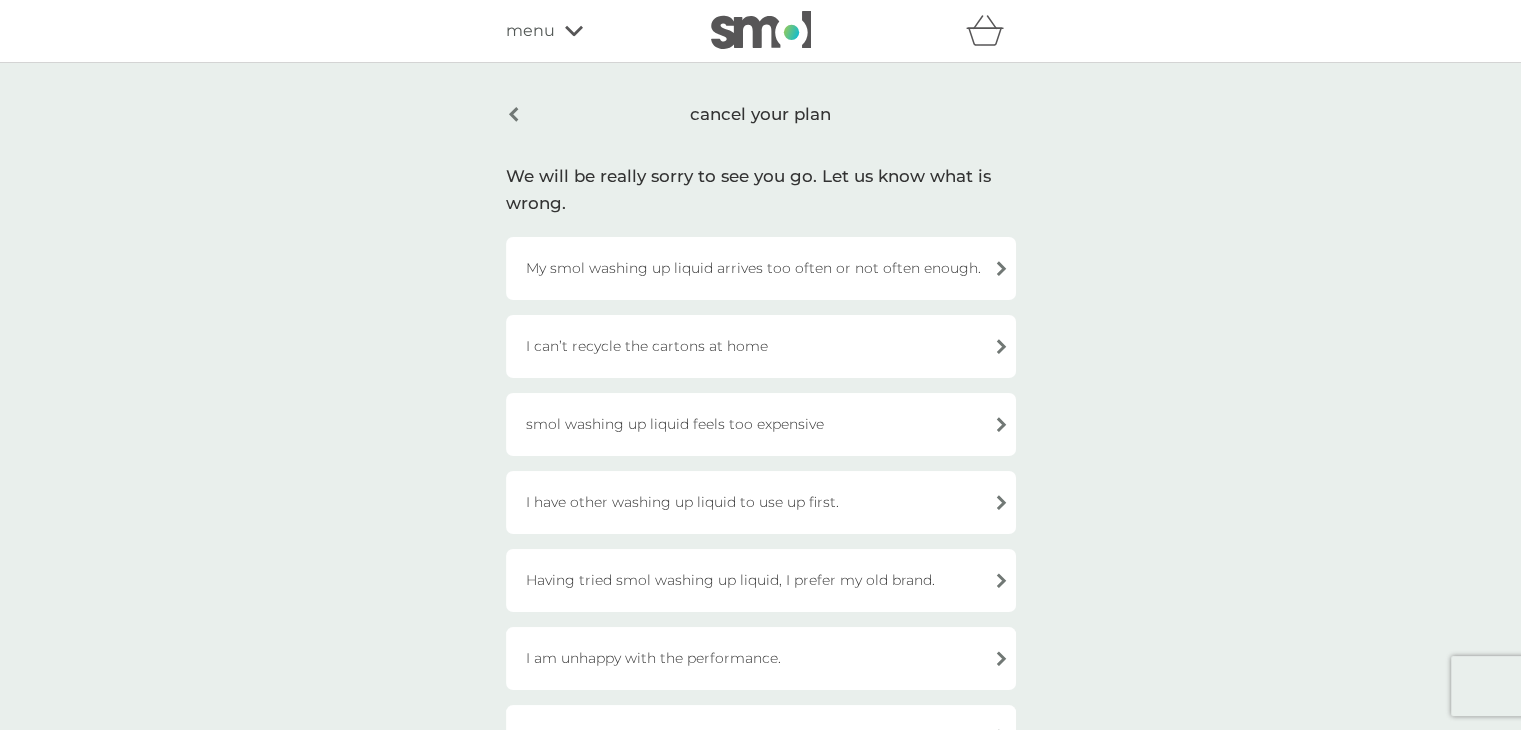 click on "Having tried smol washing up liquid, I prefer my old brand." at bounding box center (761, 580) 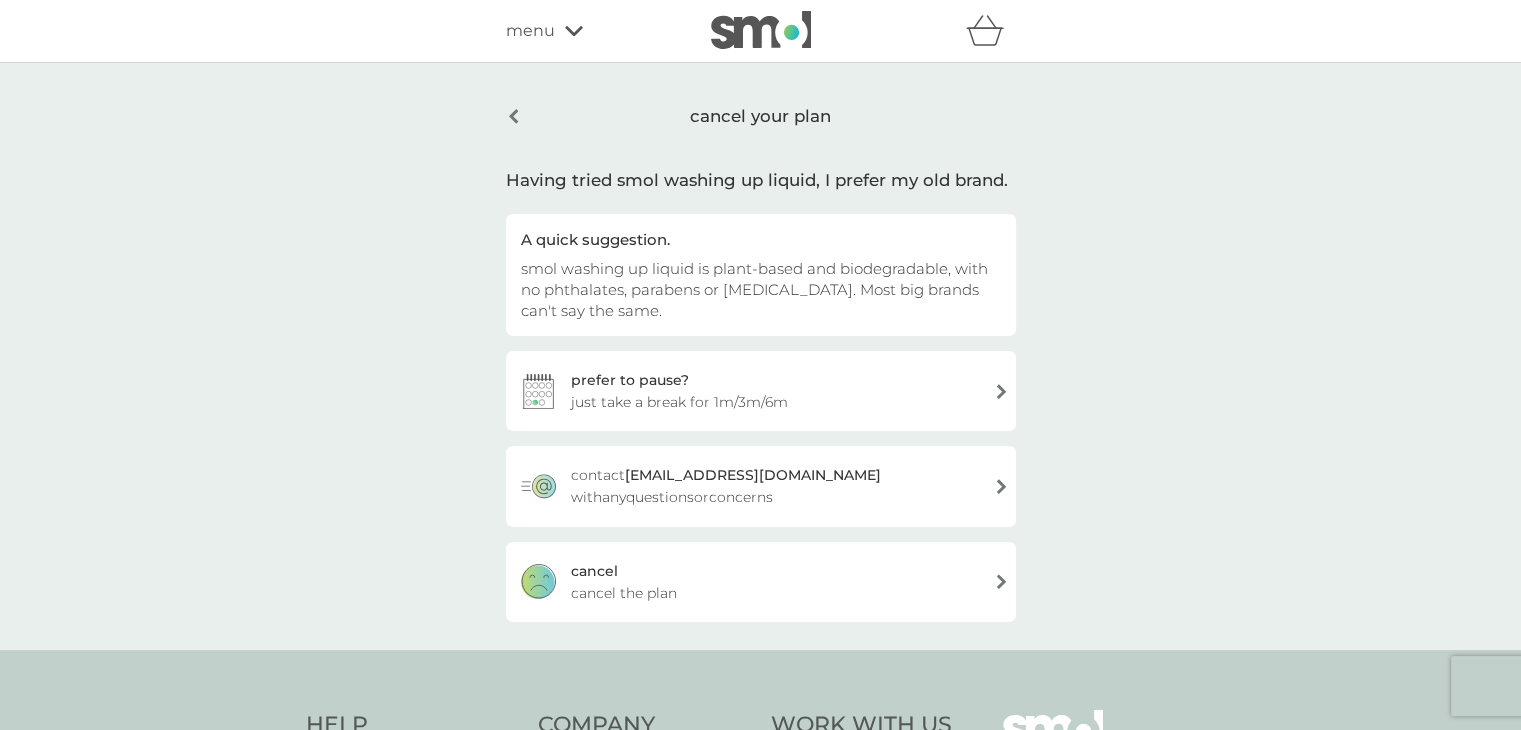 click on "cancel" at bounding box center (594, 571) 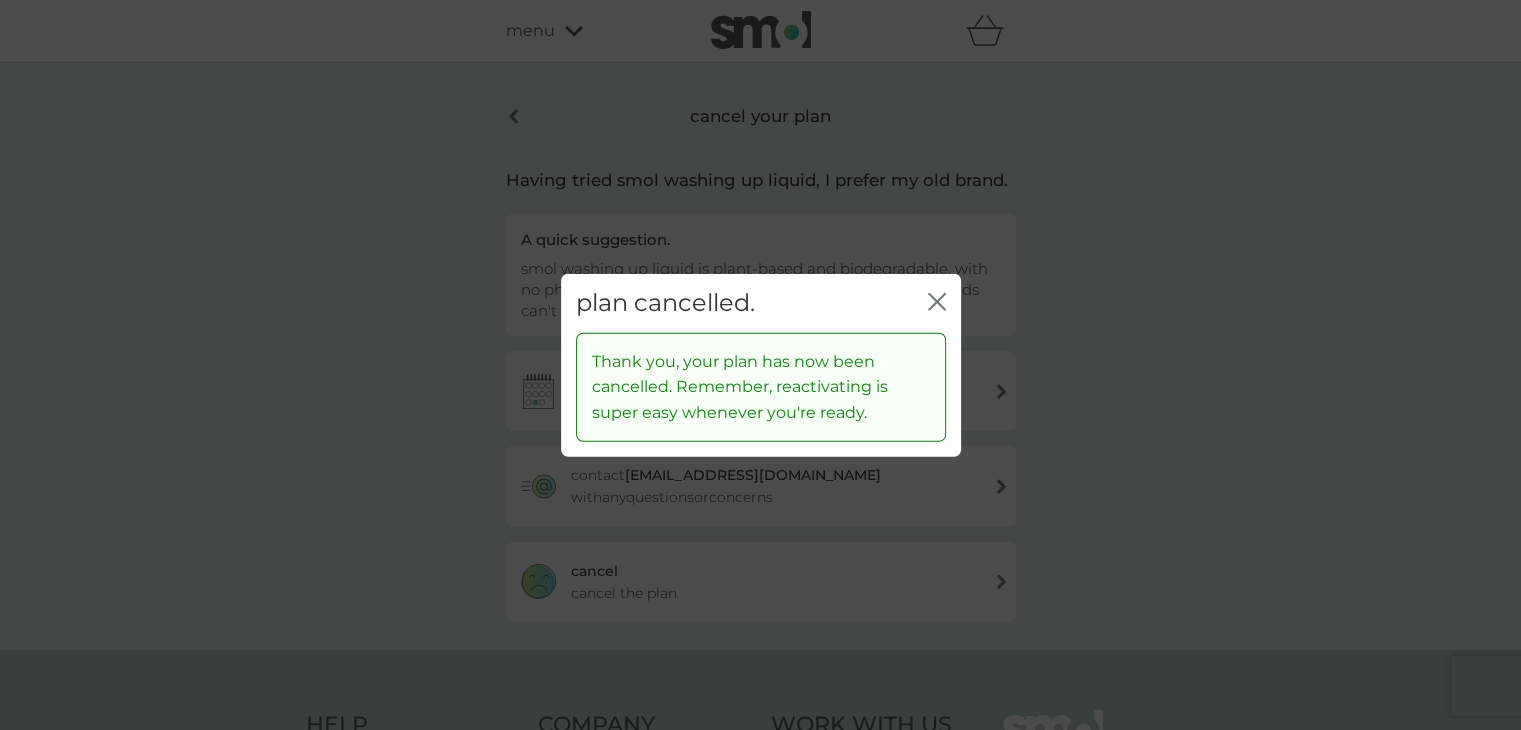 click on "close" 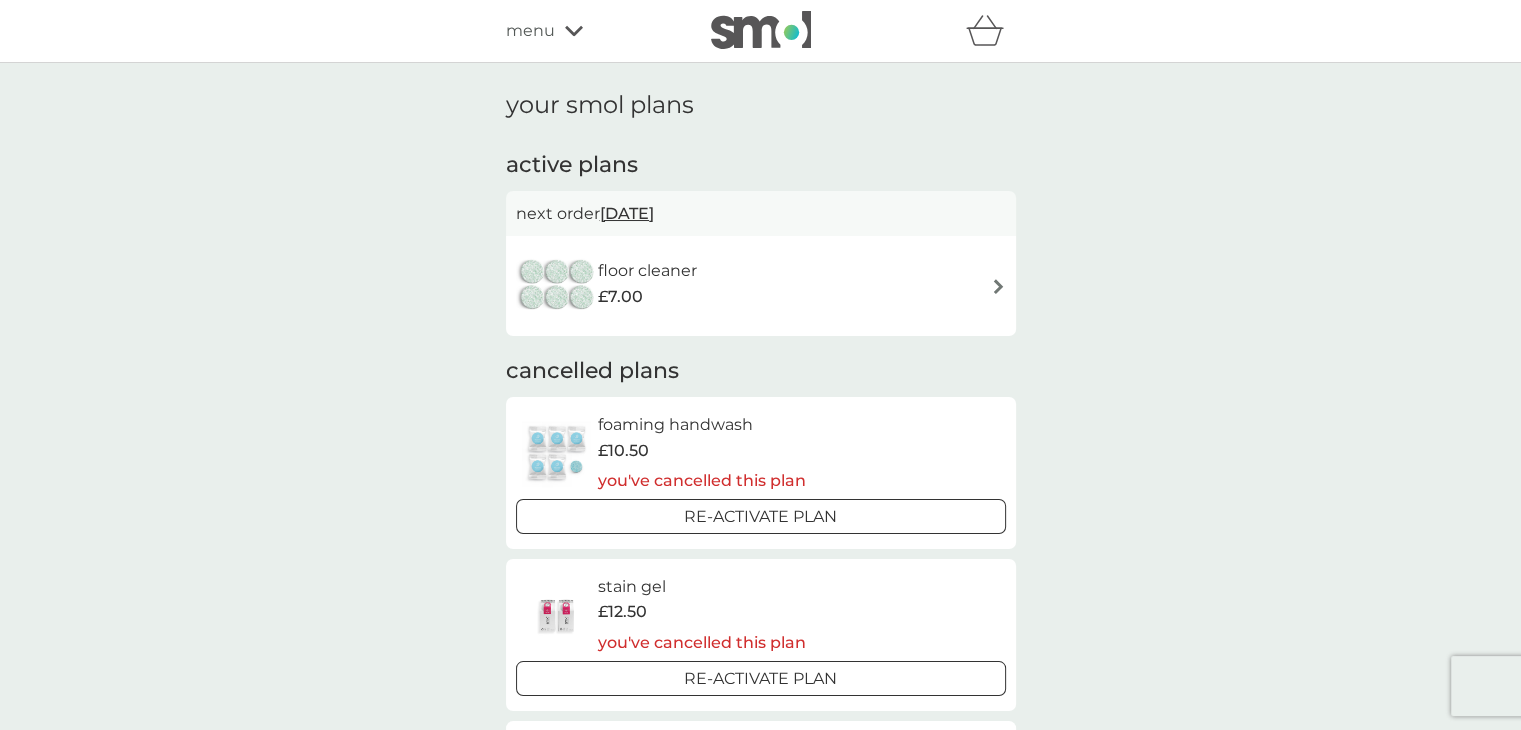 click on "floor cleaner" at bounding box center (647, 271) 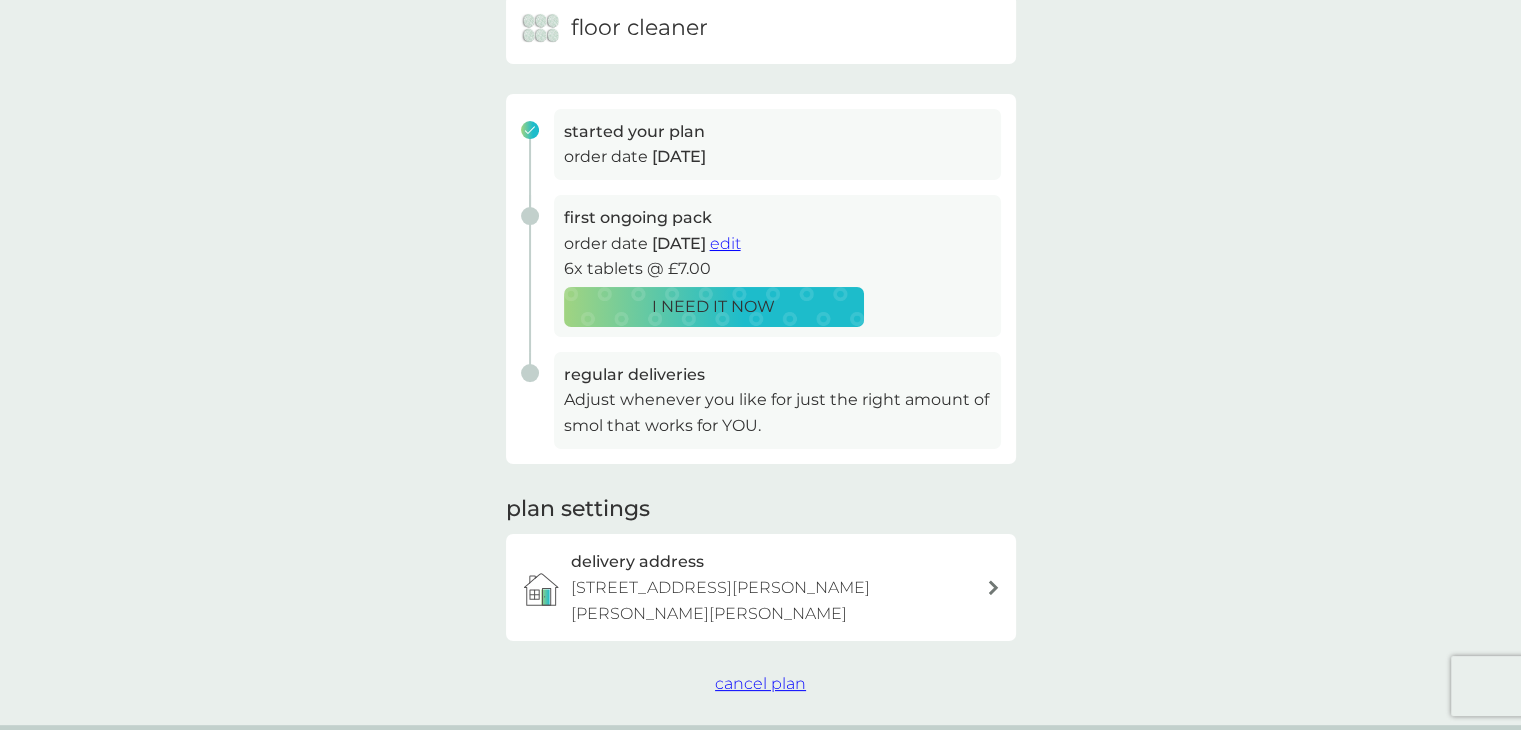 scroll, scrollTop: 288, scrollLeft: 0, axis: vertical 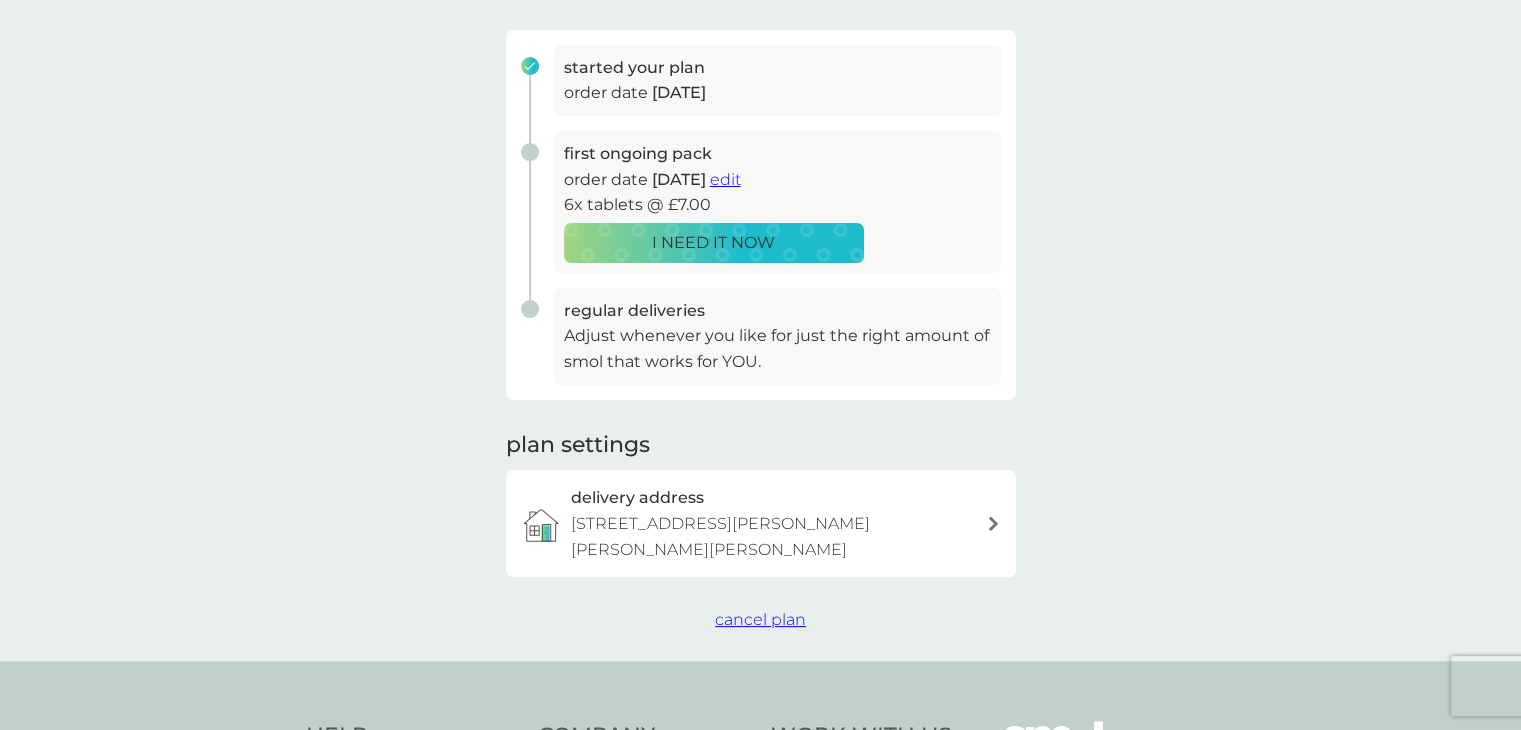 click on "cancel plan" at bounding box center (760, 619) 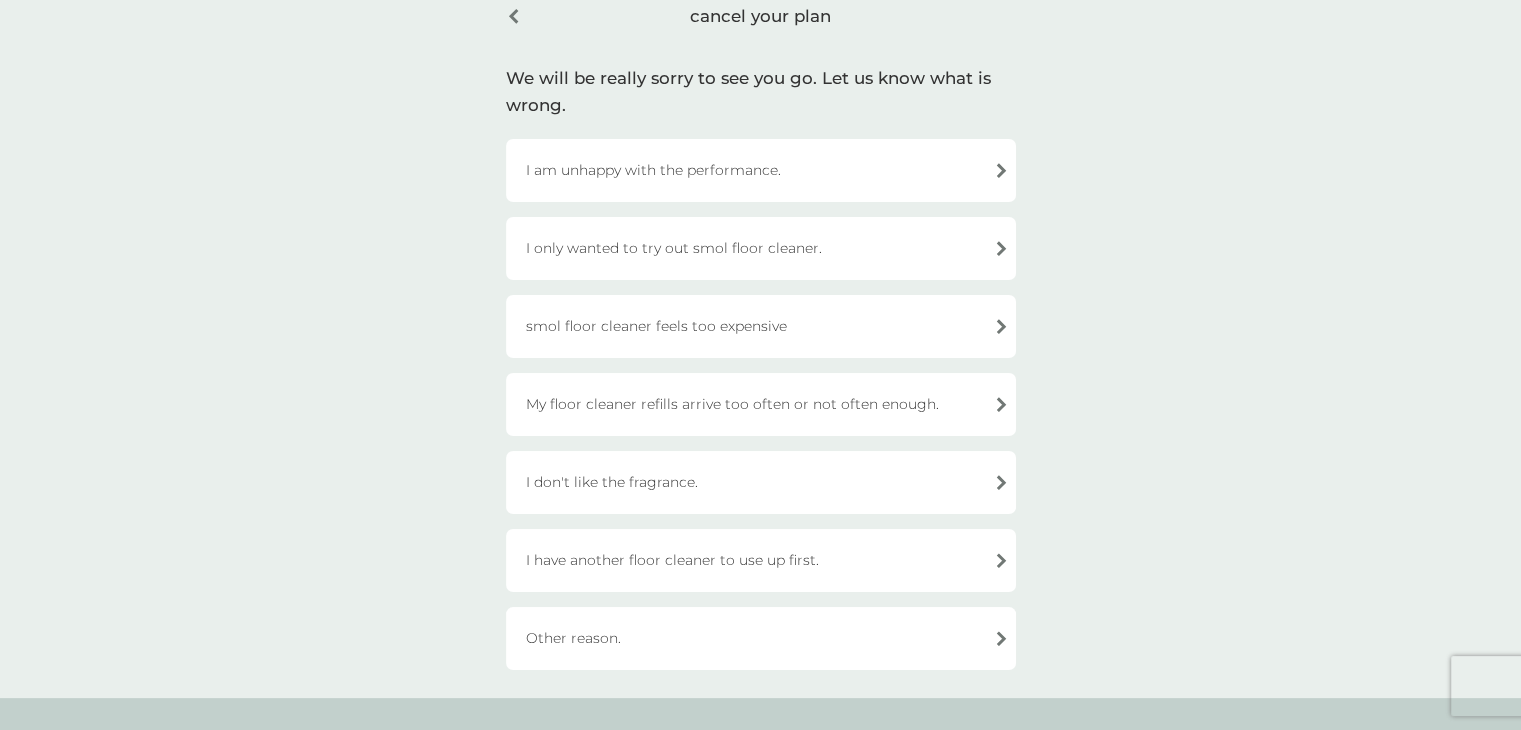 scroll, scrollTop: 99, scrollLeft: 0, axis: vertical 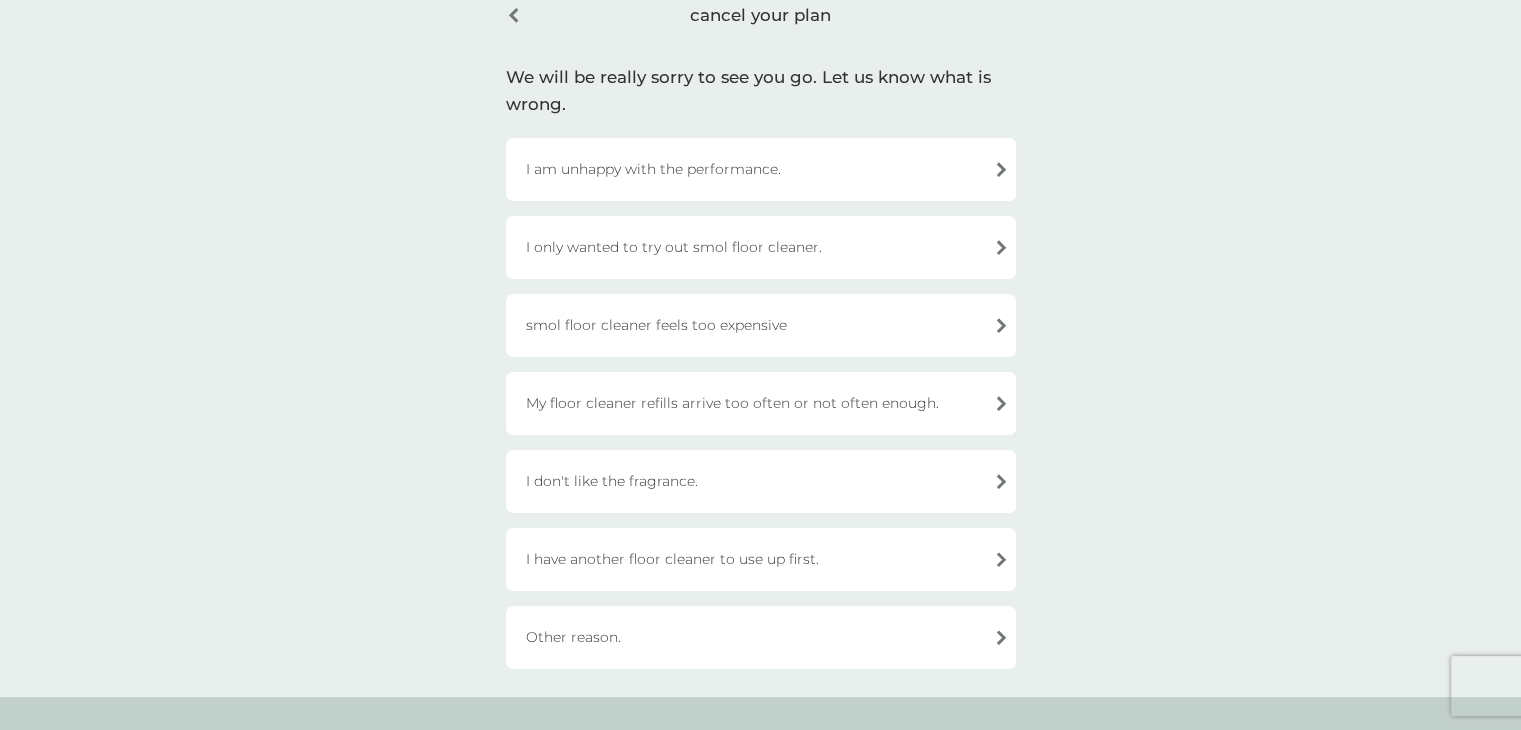 click on "I am unhappy with the performance." at bounding box center [761, 169] 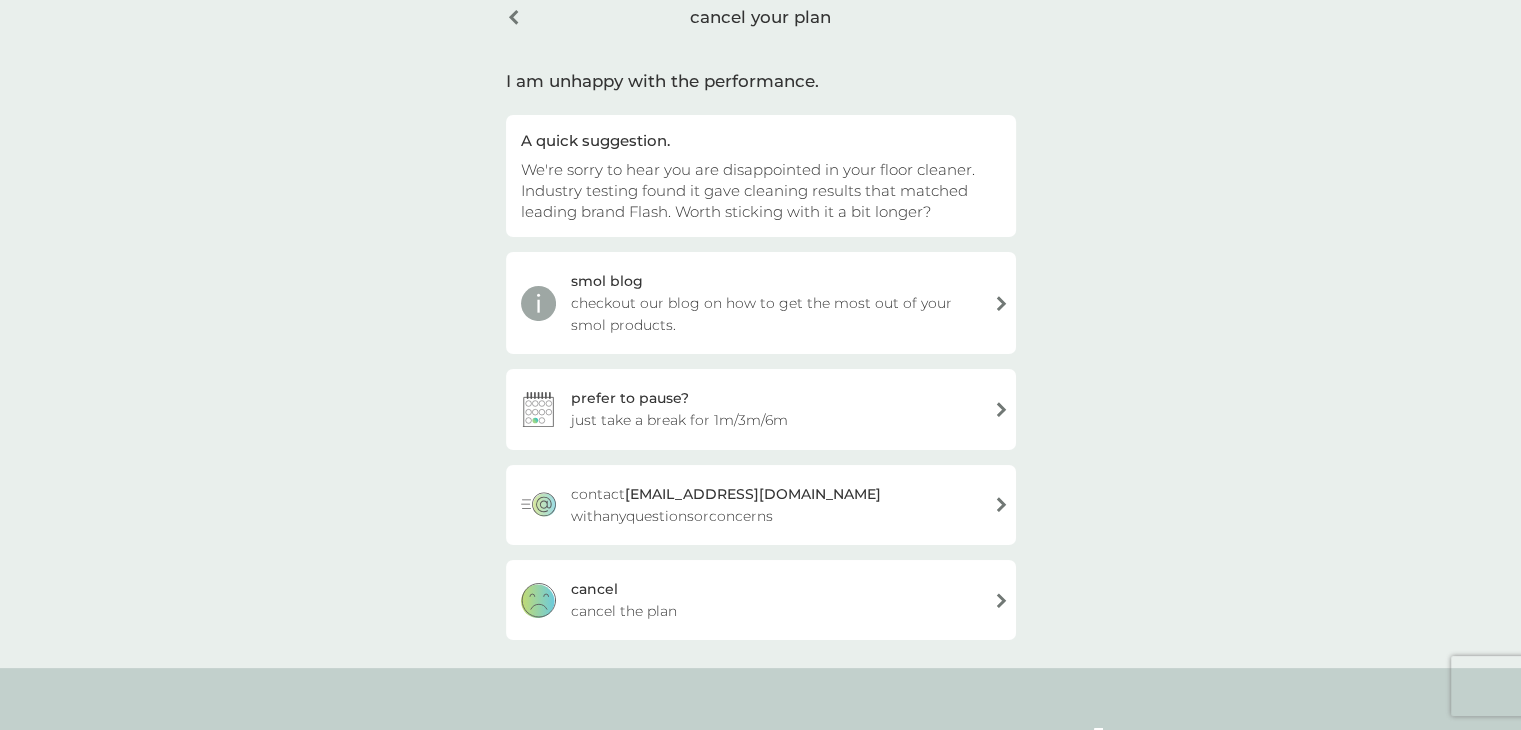 click on "cancel" at bounding box center [594, 589] 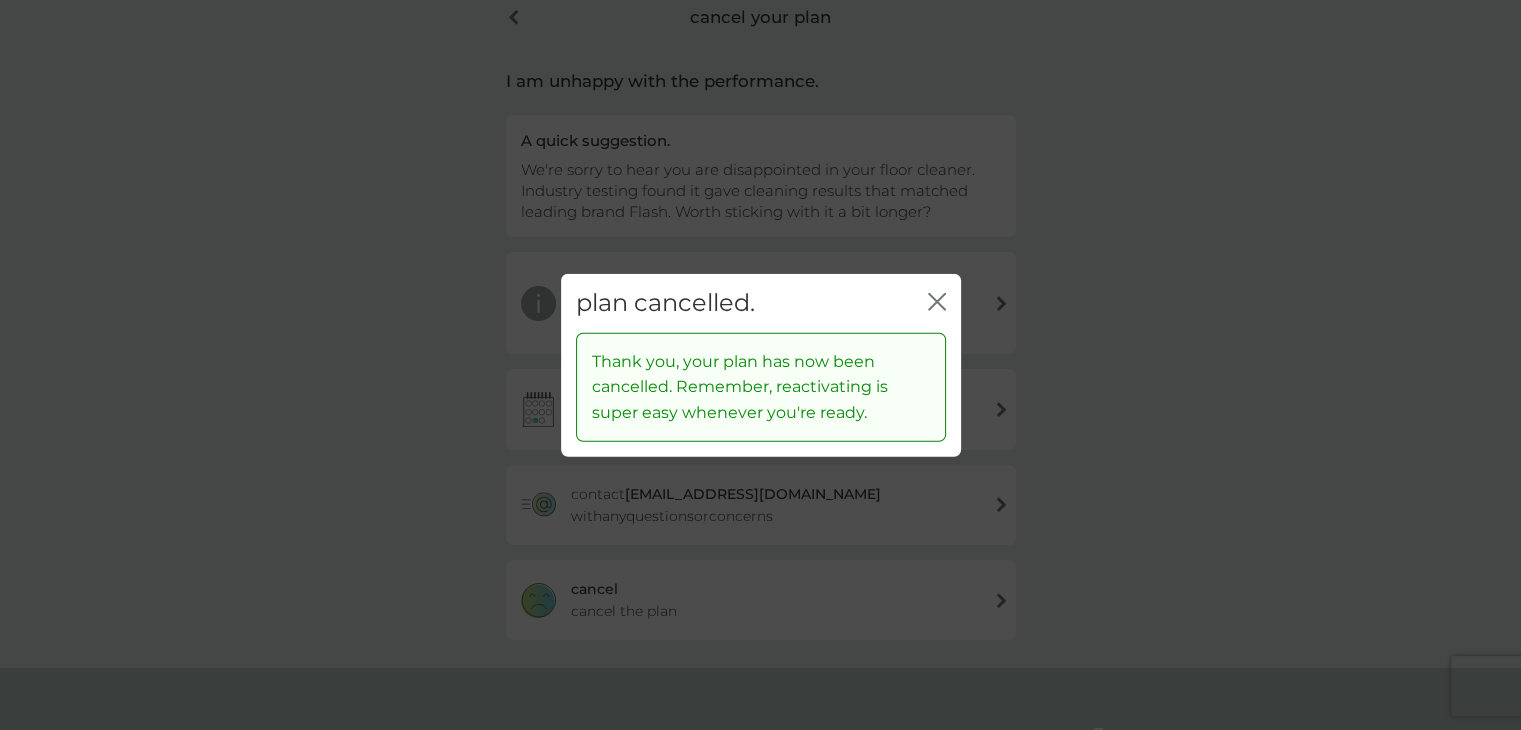 click on "plan cancelled. close" at bounding box center (761, 303) 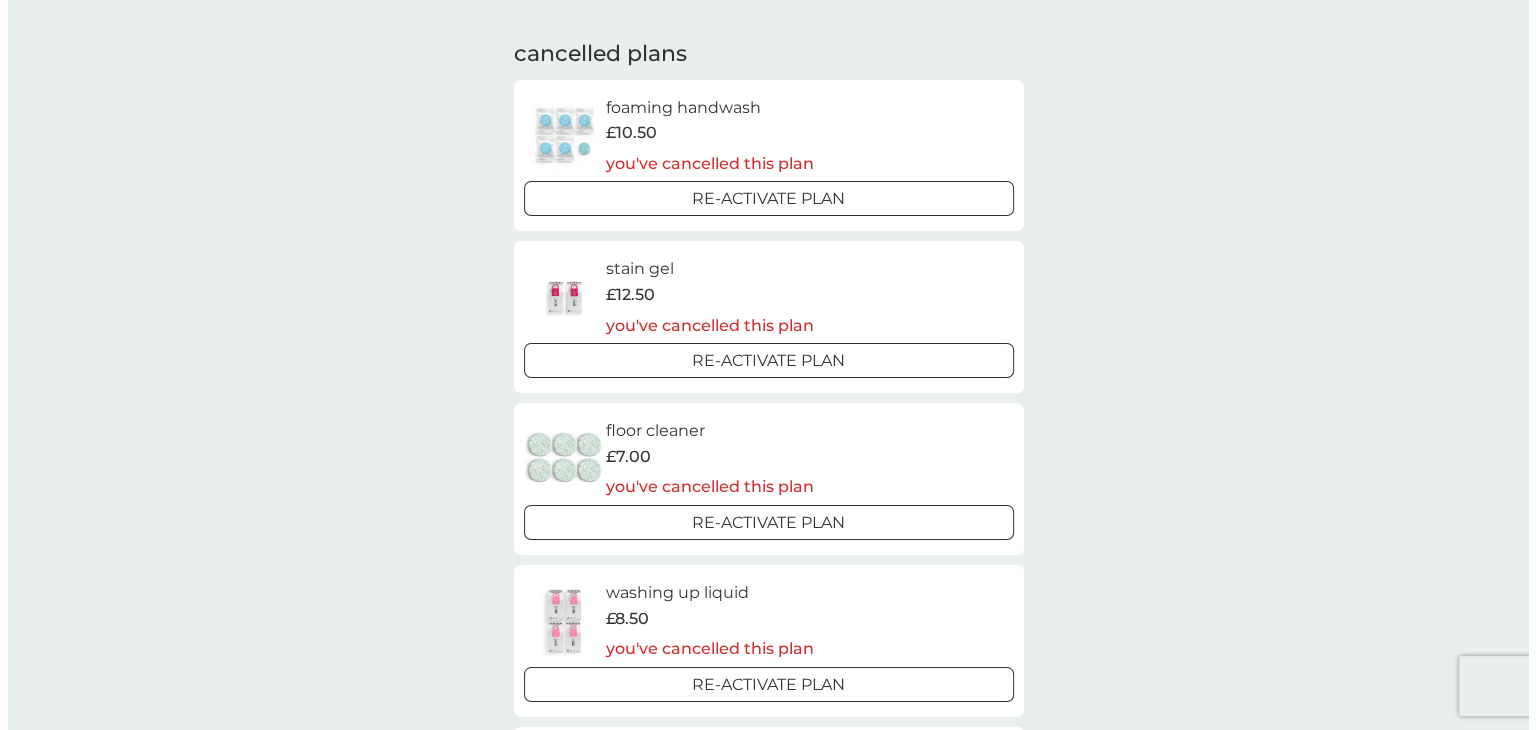 scroll, scrollTop: 0, scrollLeft: 0, axis: both 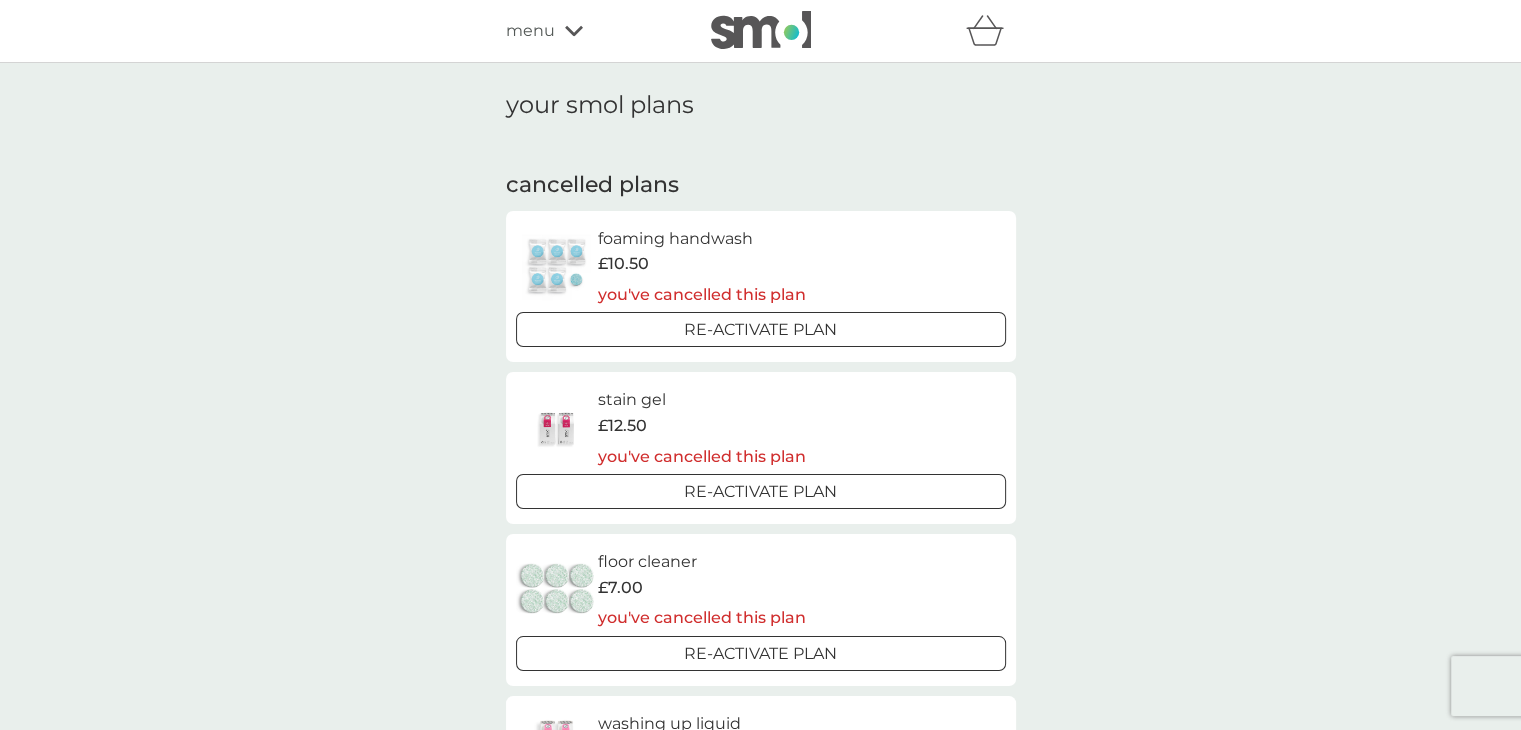 click on "menu" at bounding box center (591, 31) 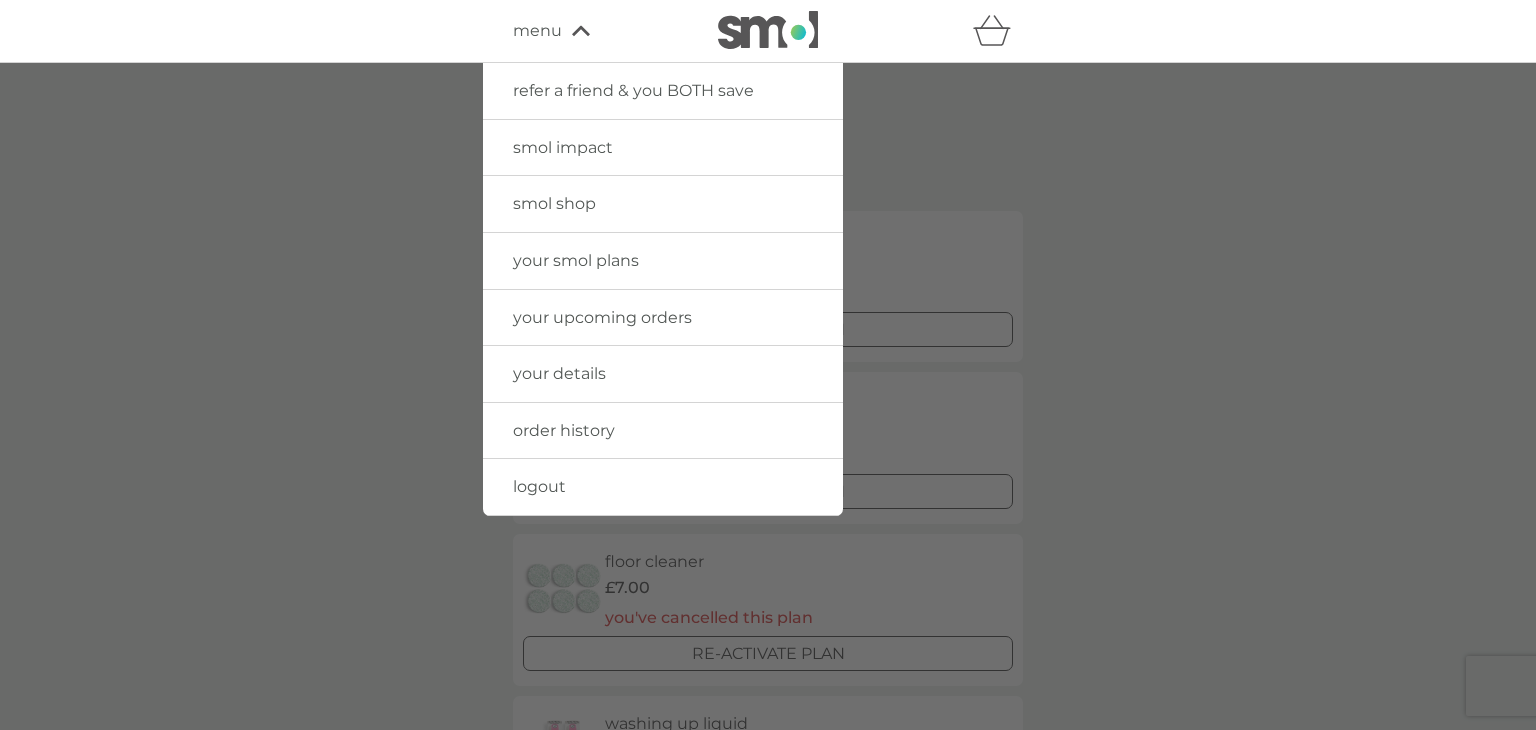 click on "logout" at bounding box center (663, 487) 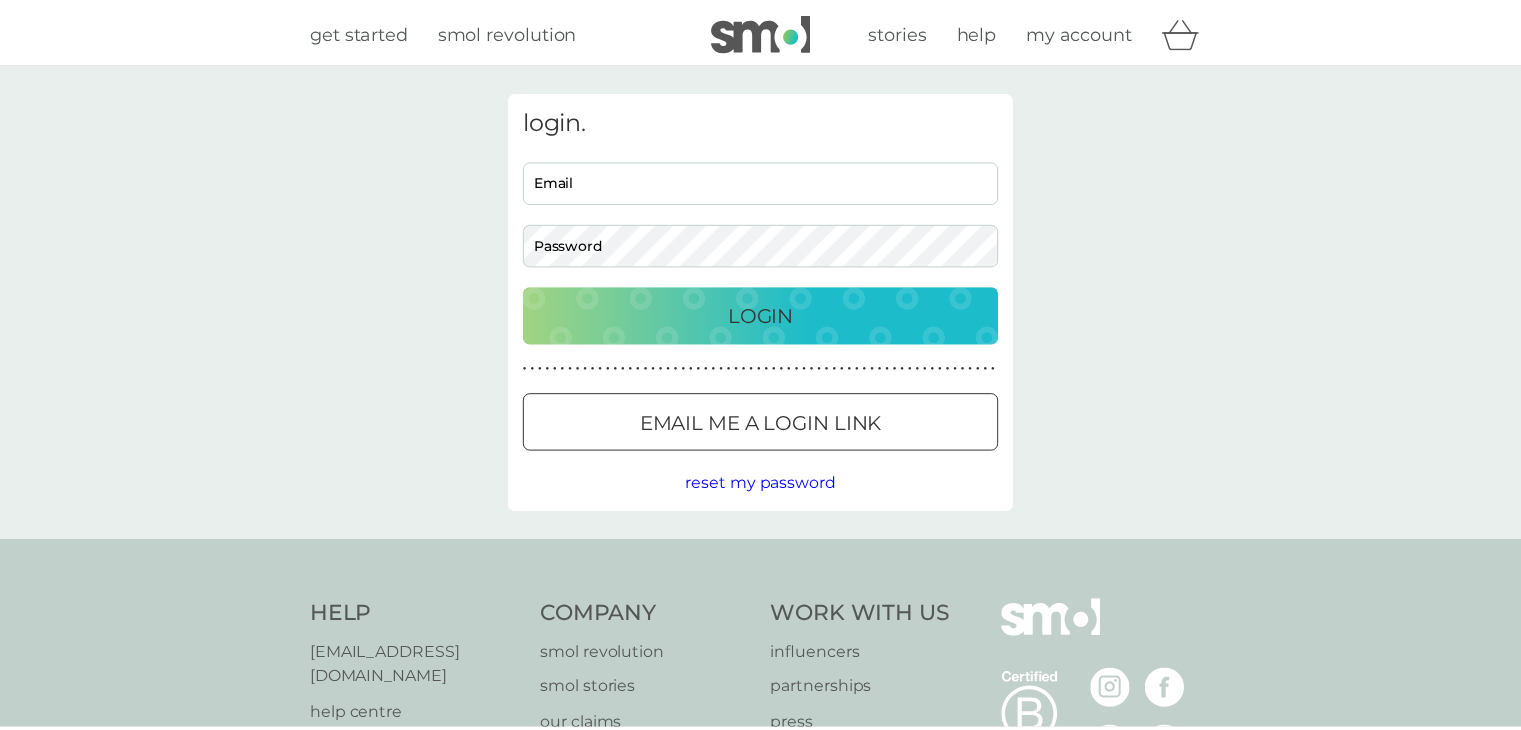 scroll, scrollTop: 0, scrollLeft: 0, axis: both 